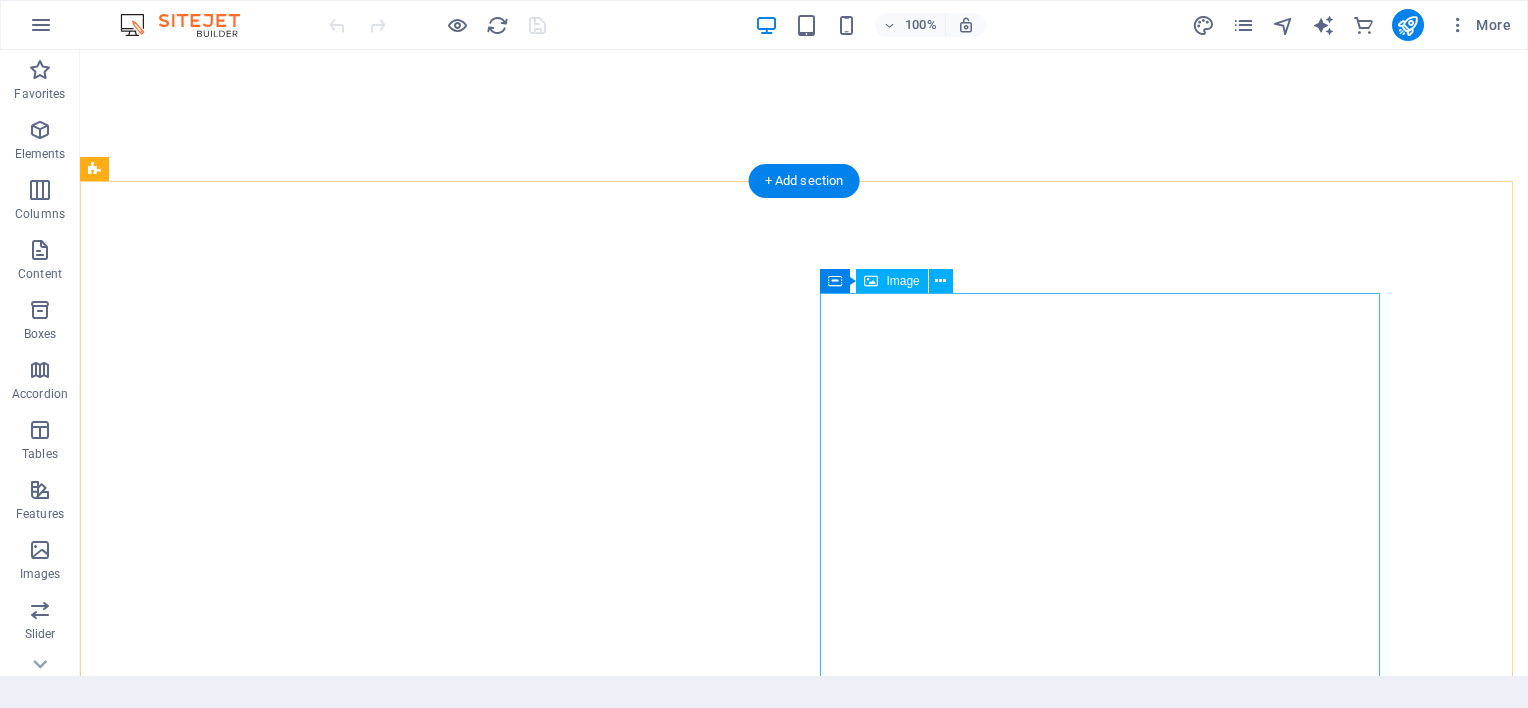 scroll, scrollTop: 0, scrollLeft: 0, axis: both 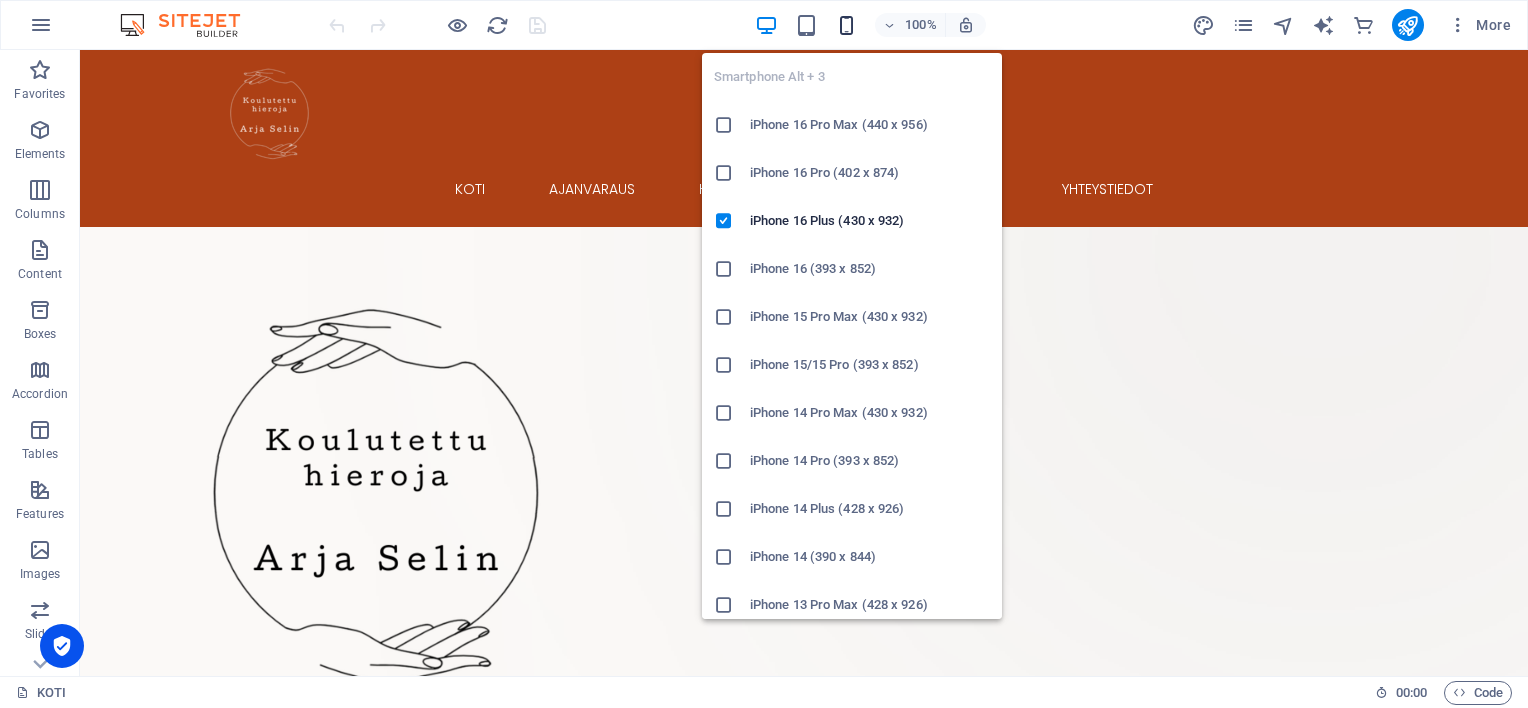 click at bounding box center [846, 25] 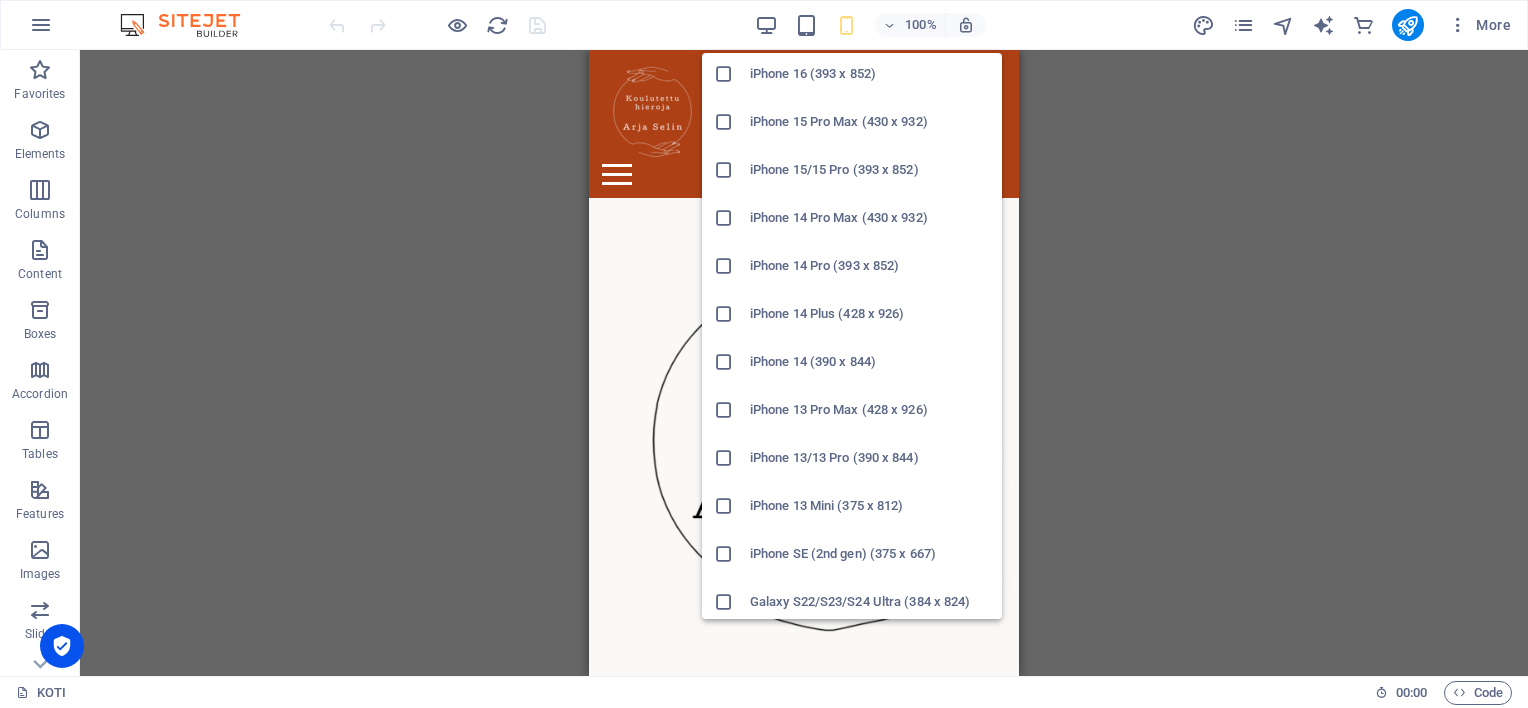 scroll, scrollTop: 0, scrollLeft: 0, axis: both 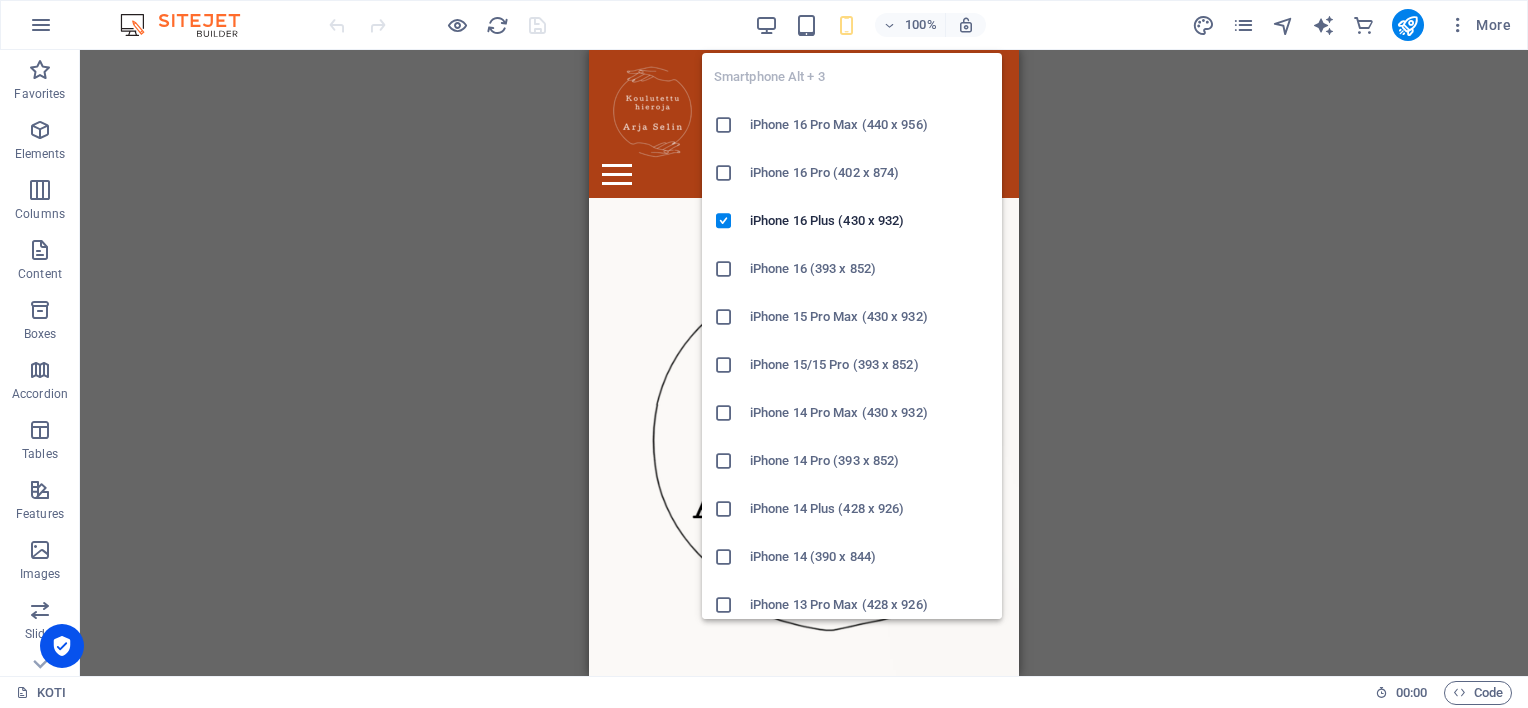 click at bounding box center [846, 25] 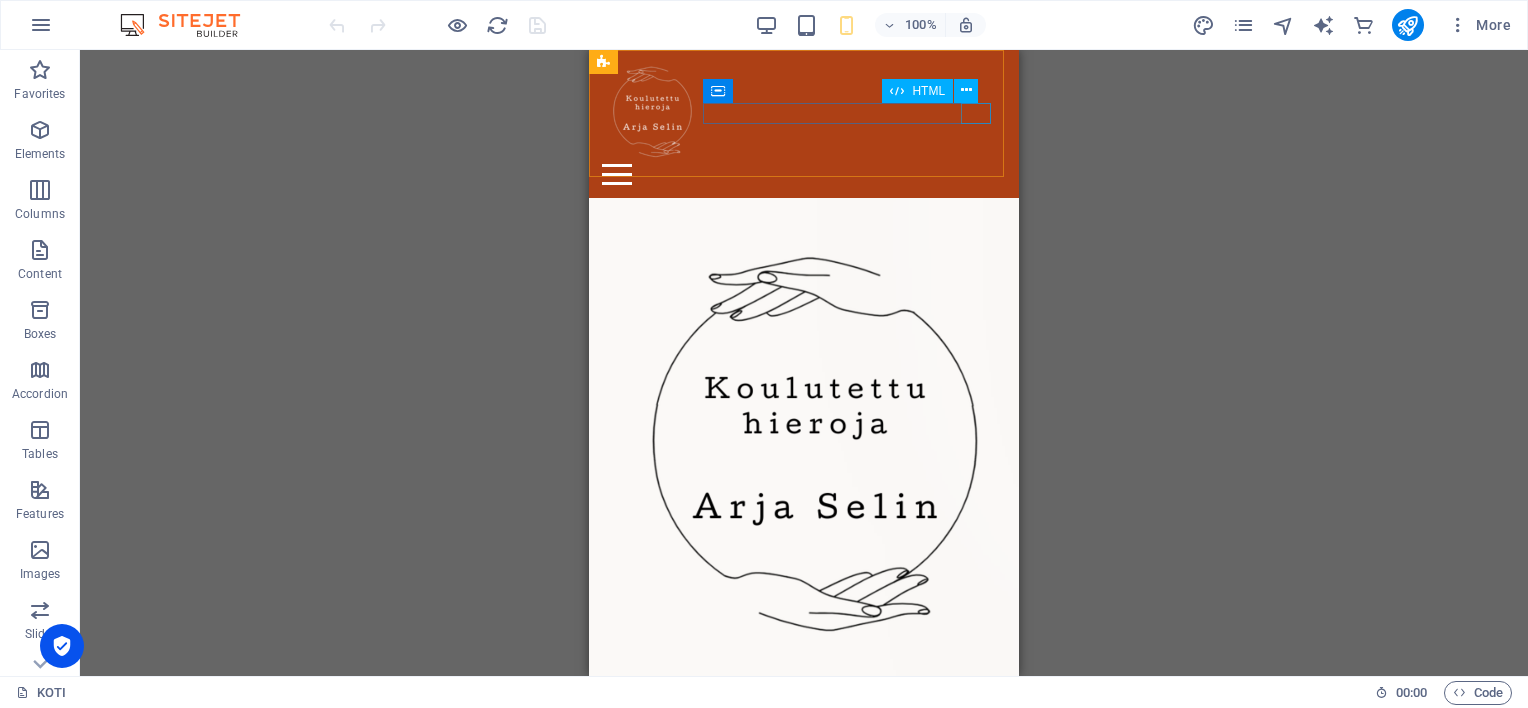 click at bounding box center (804, 174) 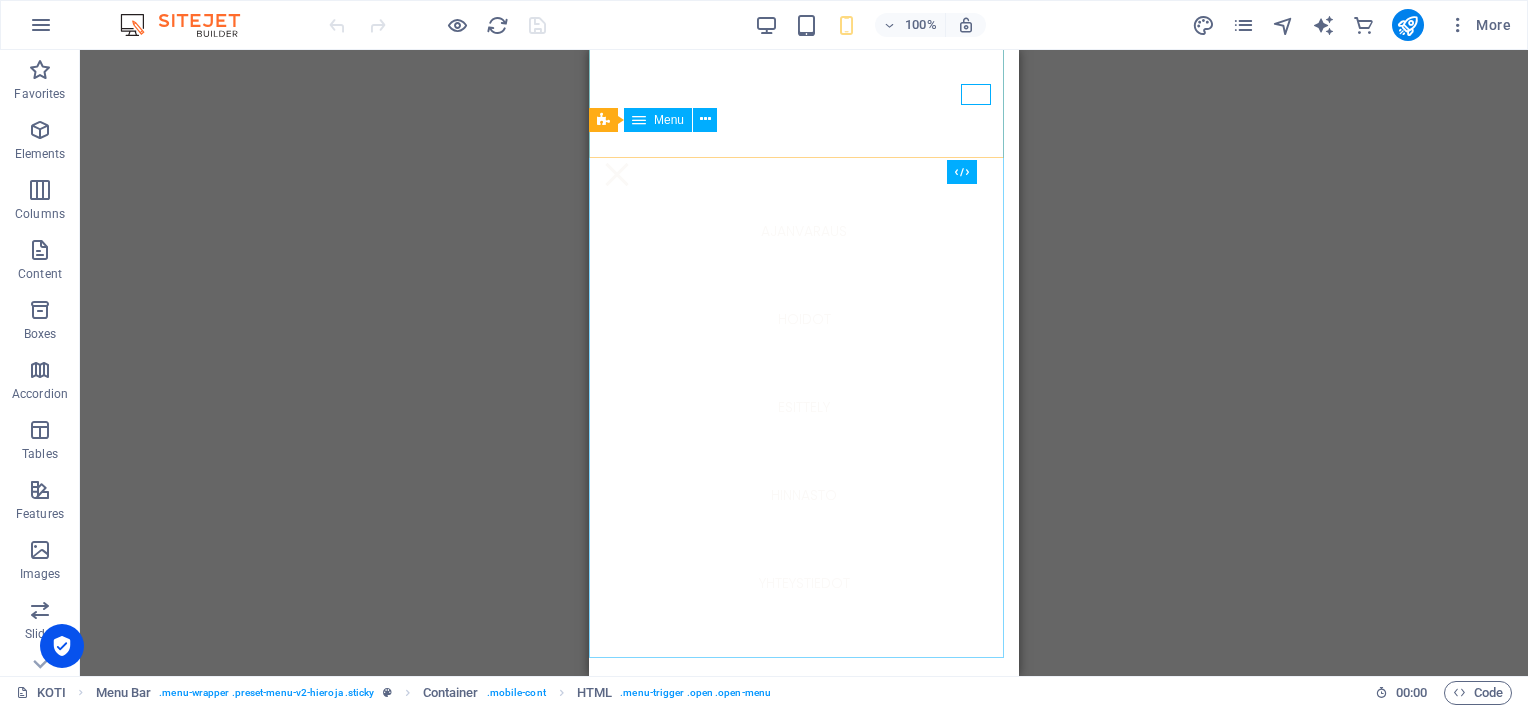 scroll, scrollTop: 0, scrollLeft: 0, axis: both 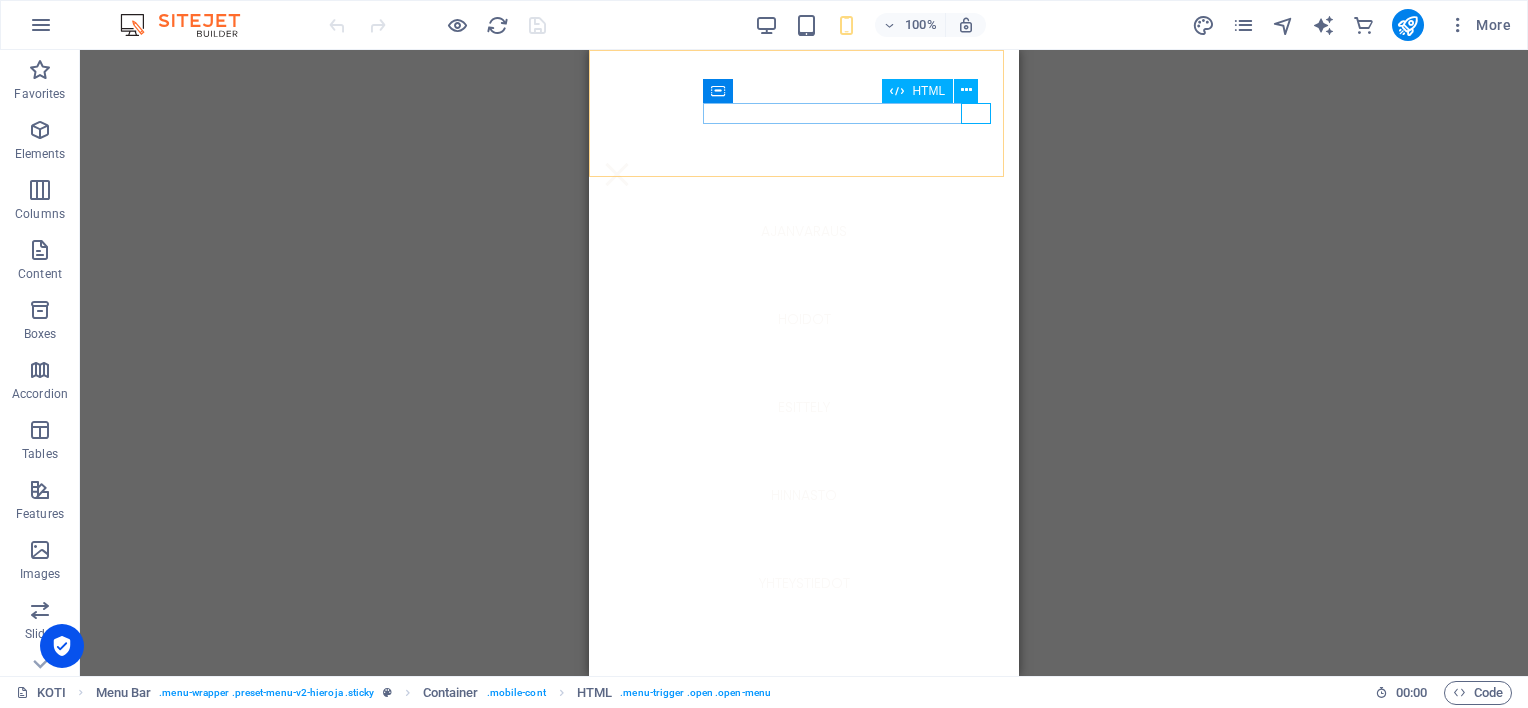 click at bounding box center [804, 174] 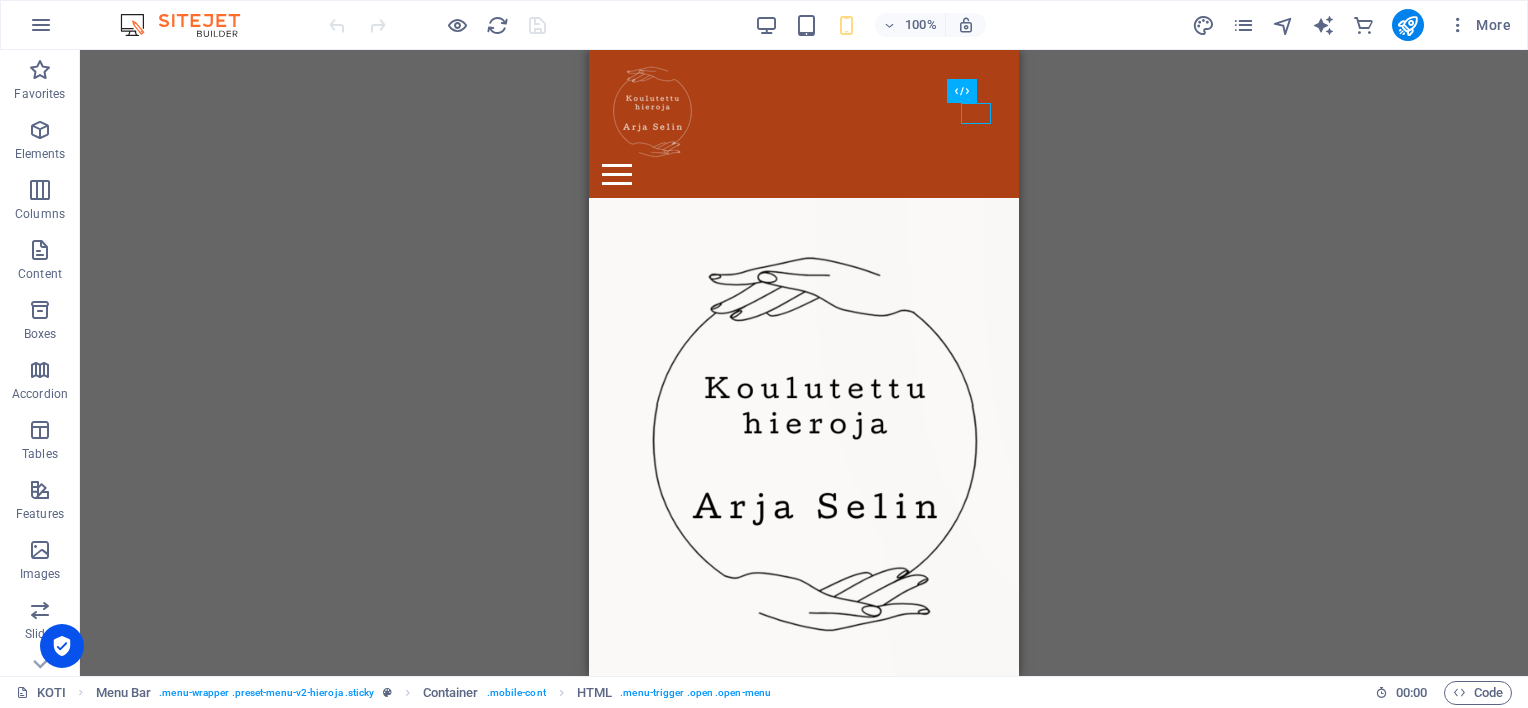 click on "Drag here to replace the existing content. Press “Ctrl” if you want to create a new element.
Container   2 columns   Container   Image   Container   Image   Container   Menu Bar   Menu   Image   Container   Container   HTML" at bounding box center [804, 363] 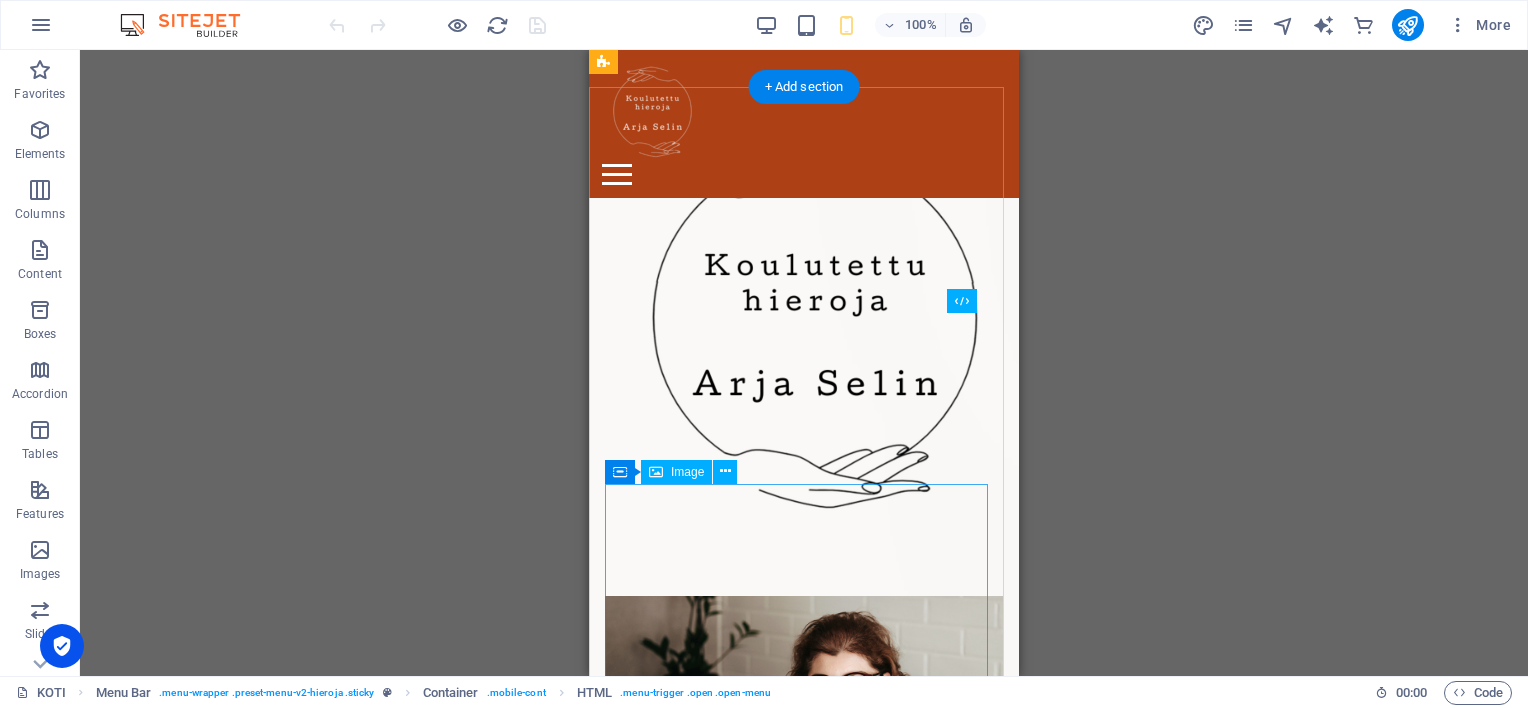 scroll, scrollTop: 0, scrollLeft: 0, axis: both 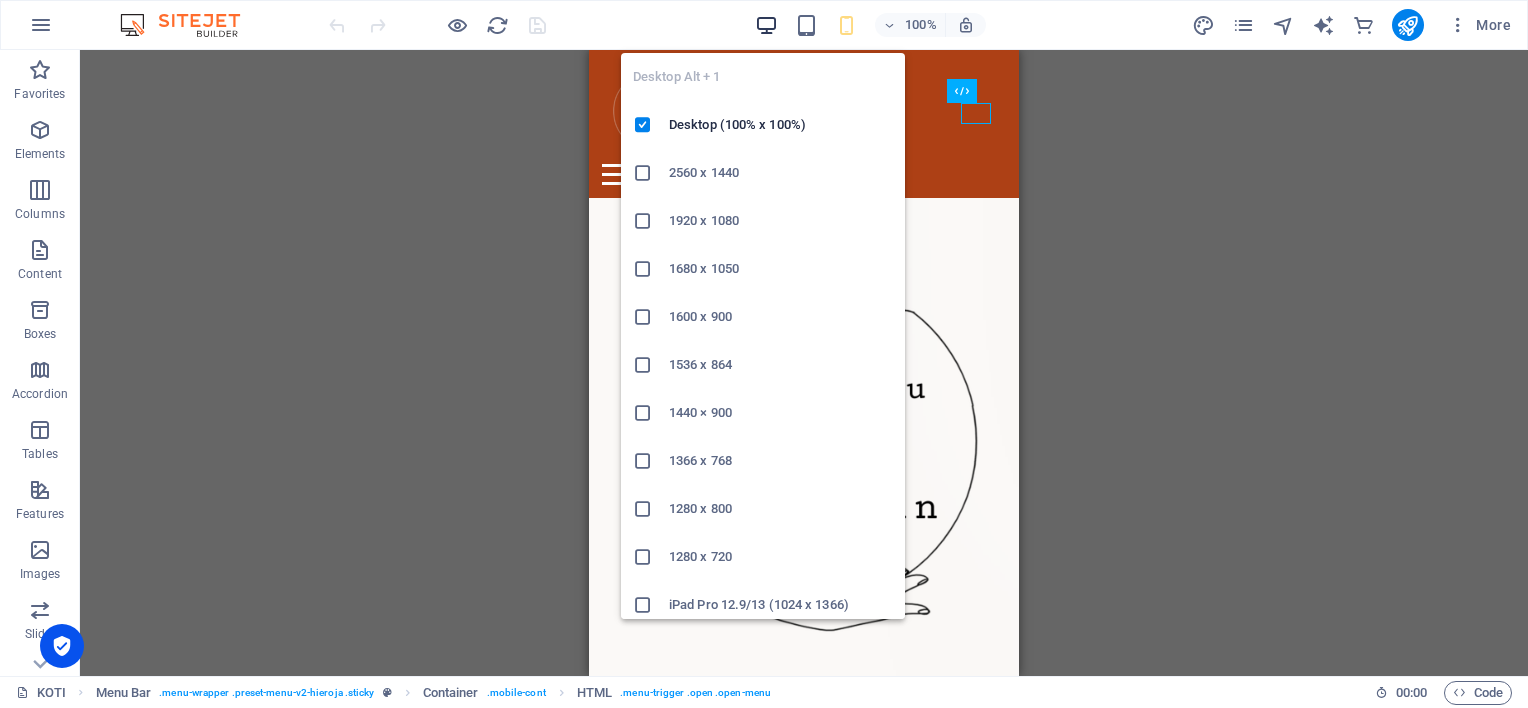 click at bounding box center (766, 25) 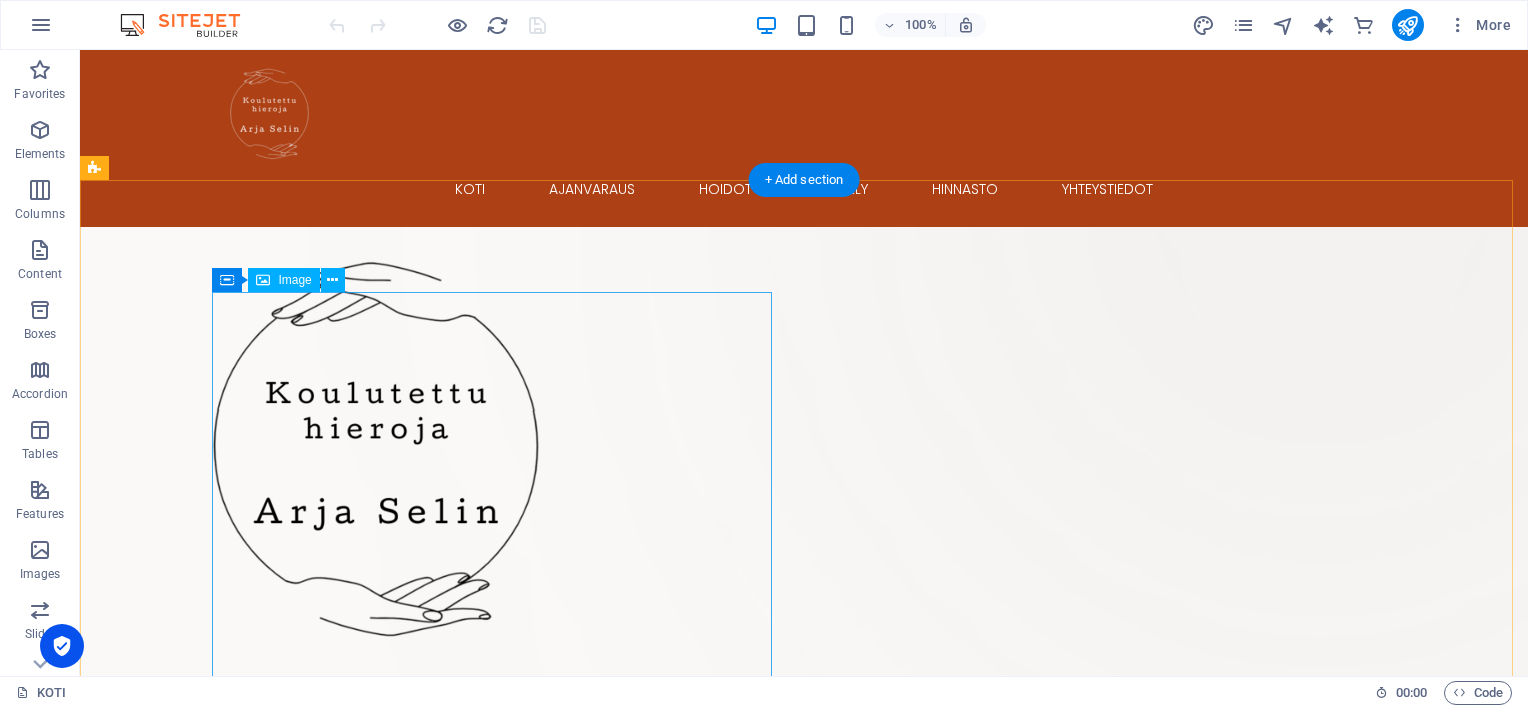 scroll, scrollTop: 0, scrollLeft: 0, axis: both 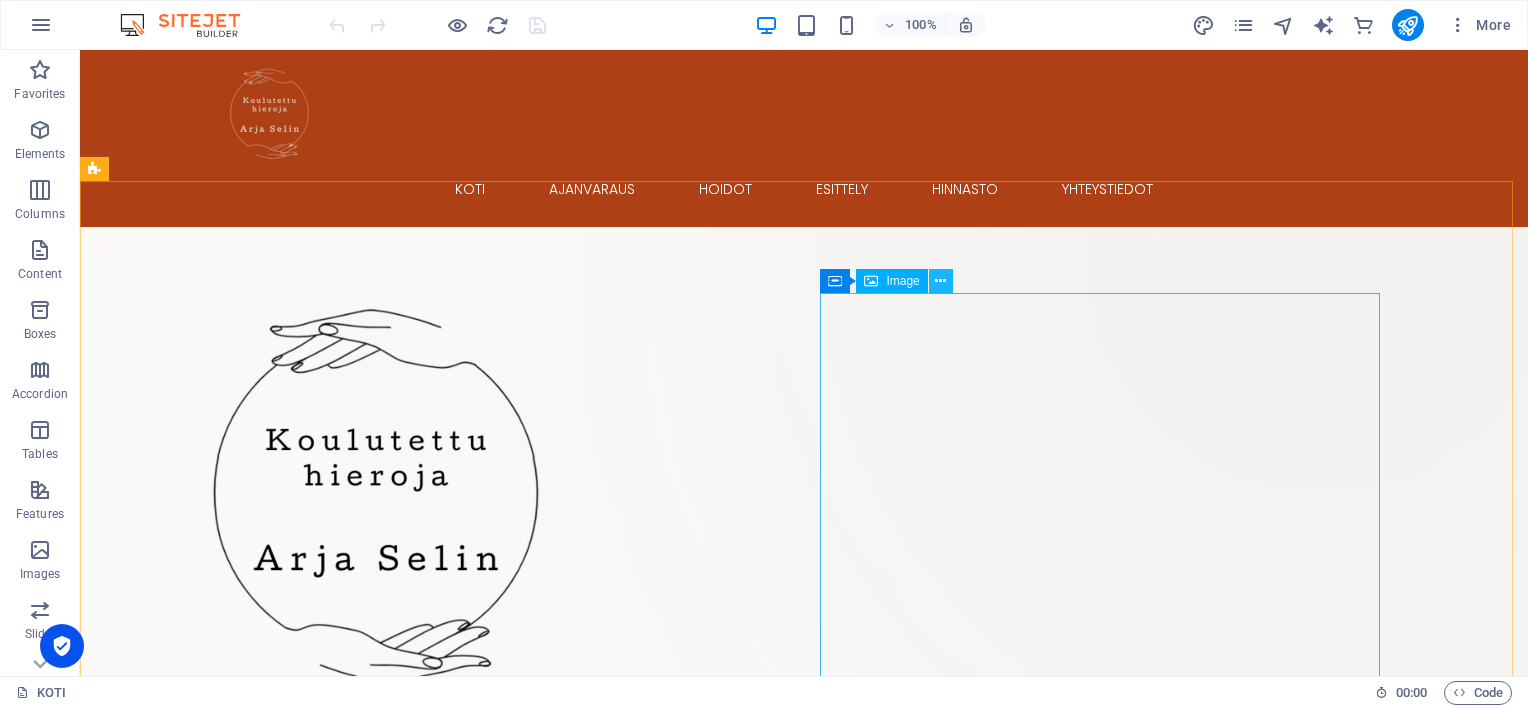 click at bounding box center [941, 281] 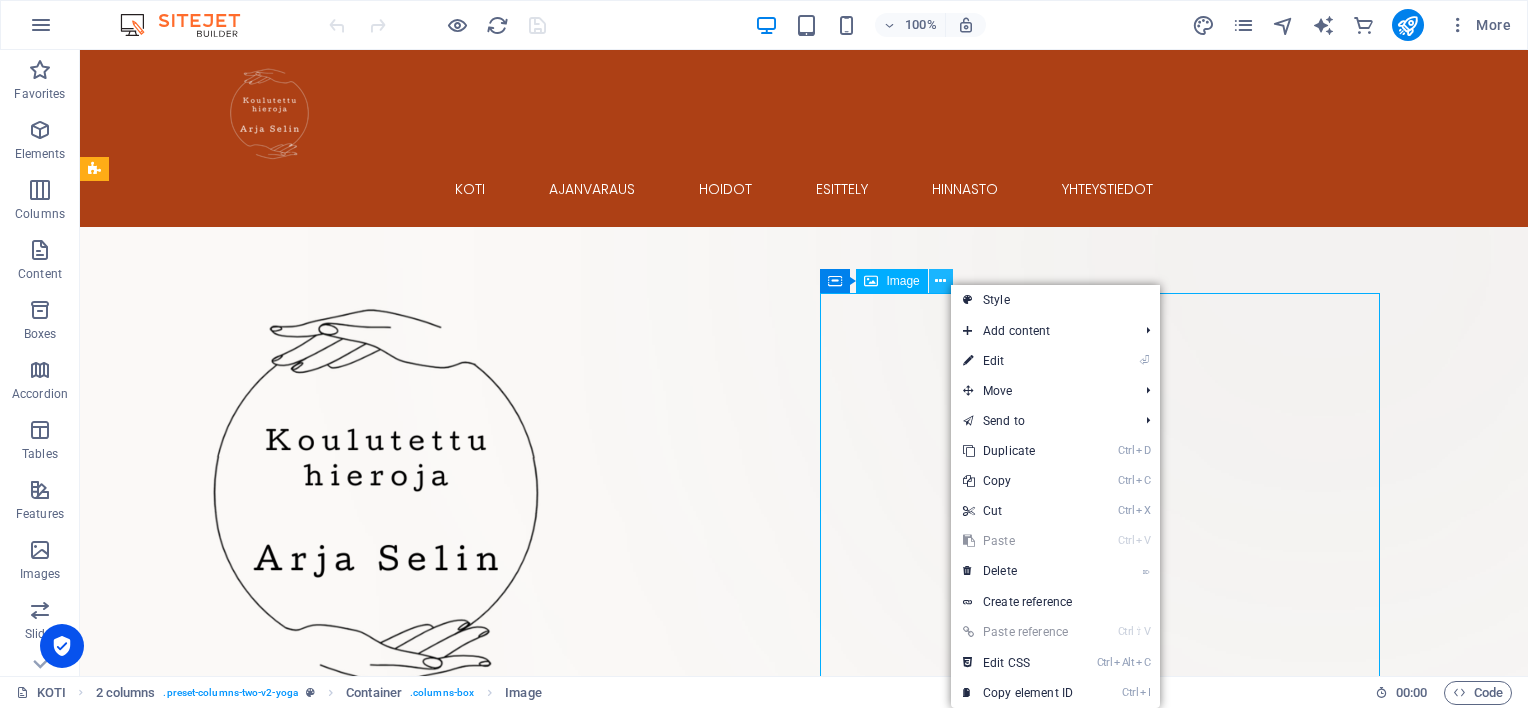 click at bounding box center [941, 281] 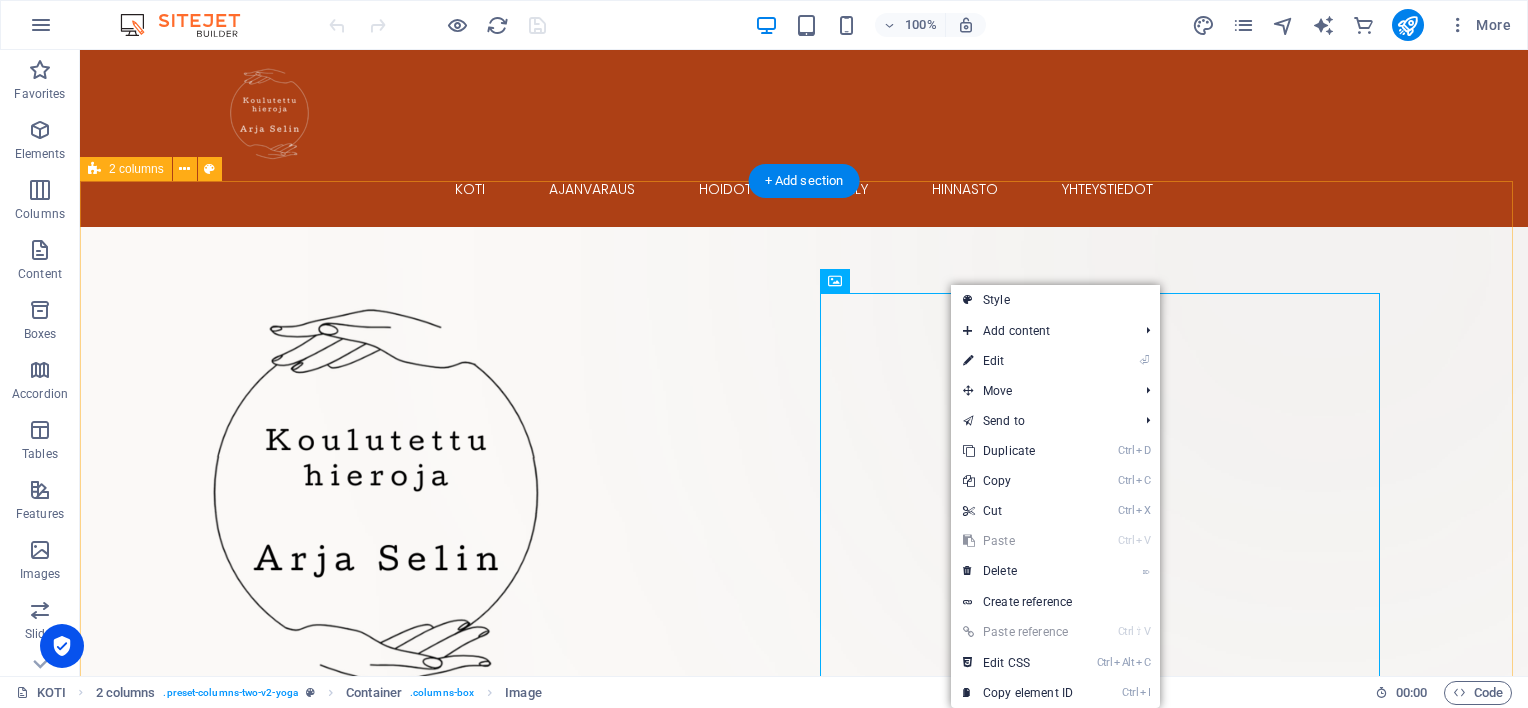 click on "Drop content here or  Add elements  Paste clipboard" at bounding box center [804, 756] 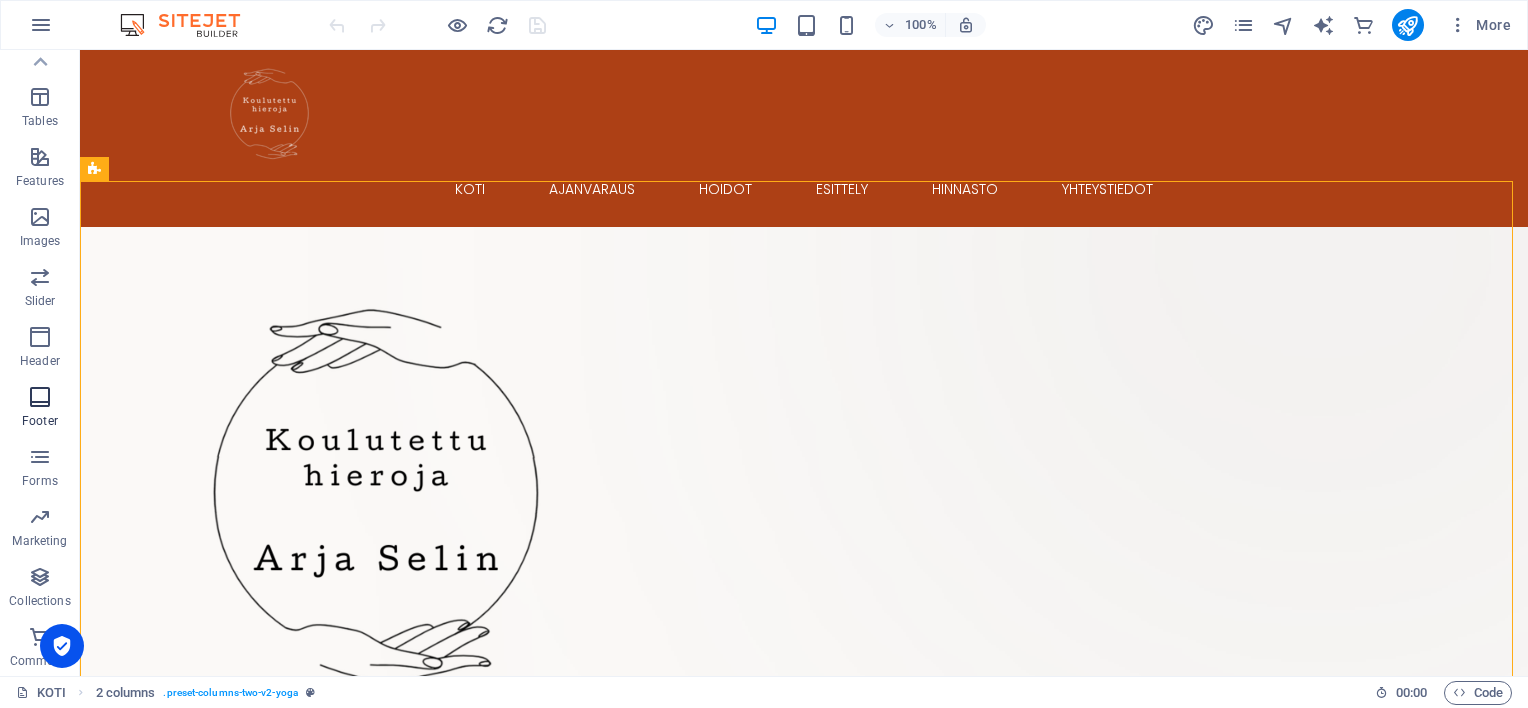 scroll, scrollTop: 0, scrollLeft: 0, axis: both 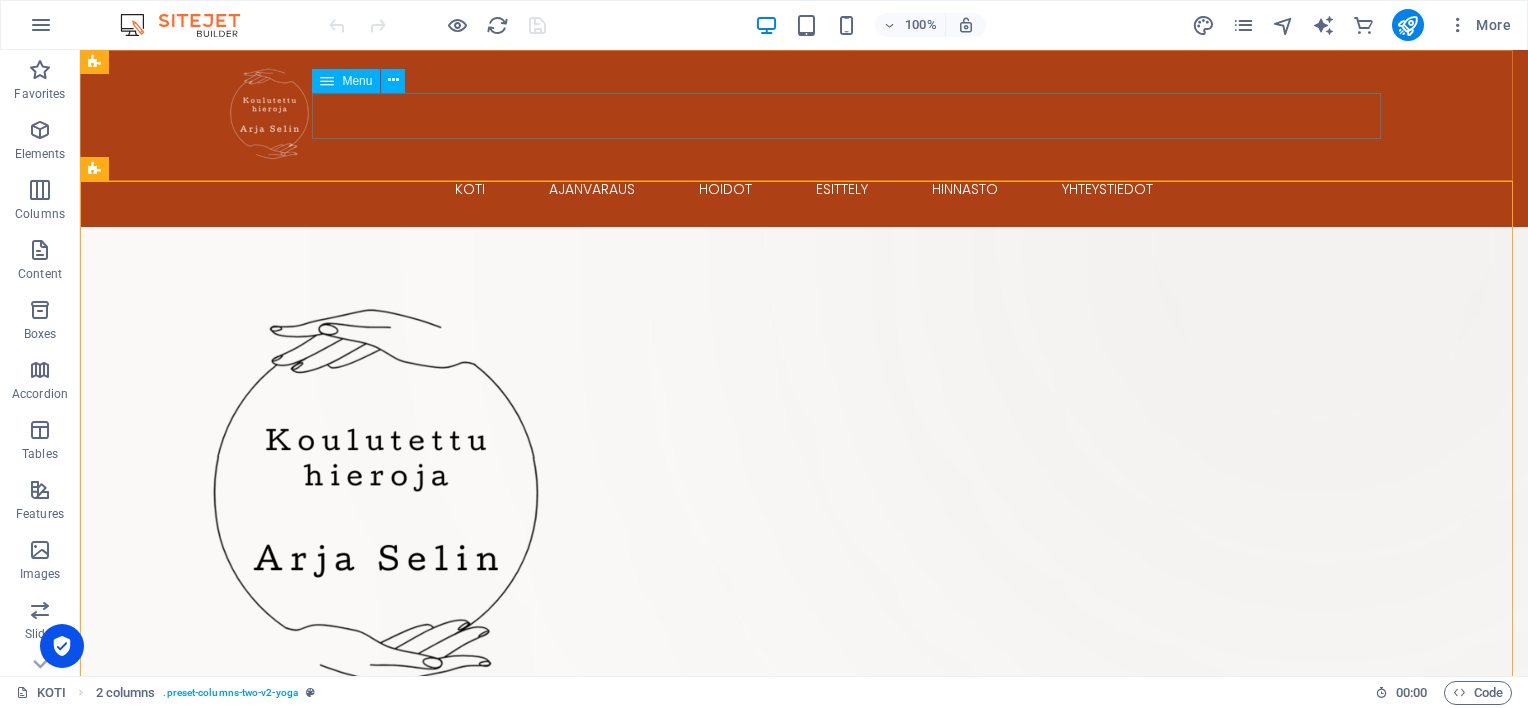 click on "KOTI AJANVARAUS HOIDOT ESITTELY HINNASTO YHTEYSTIEDOT" at bounding box center [804, 189] 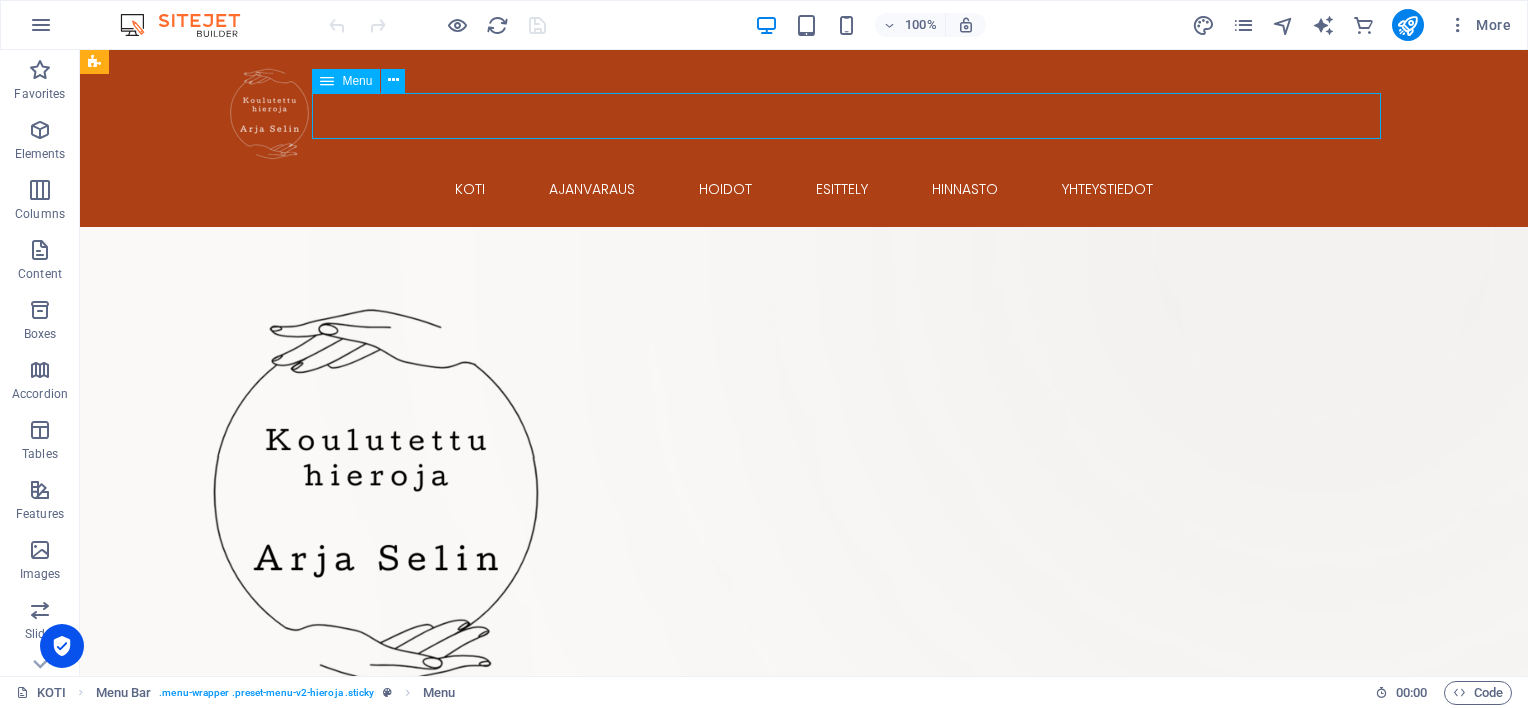 click on "KOTI AJANVARAUS HOIDOT ESITTELY HINNASTO YHTEYSTIEDOT" at bounding box center (804, 189) 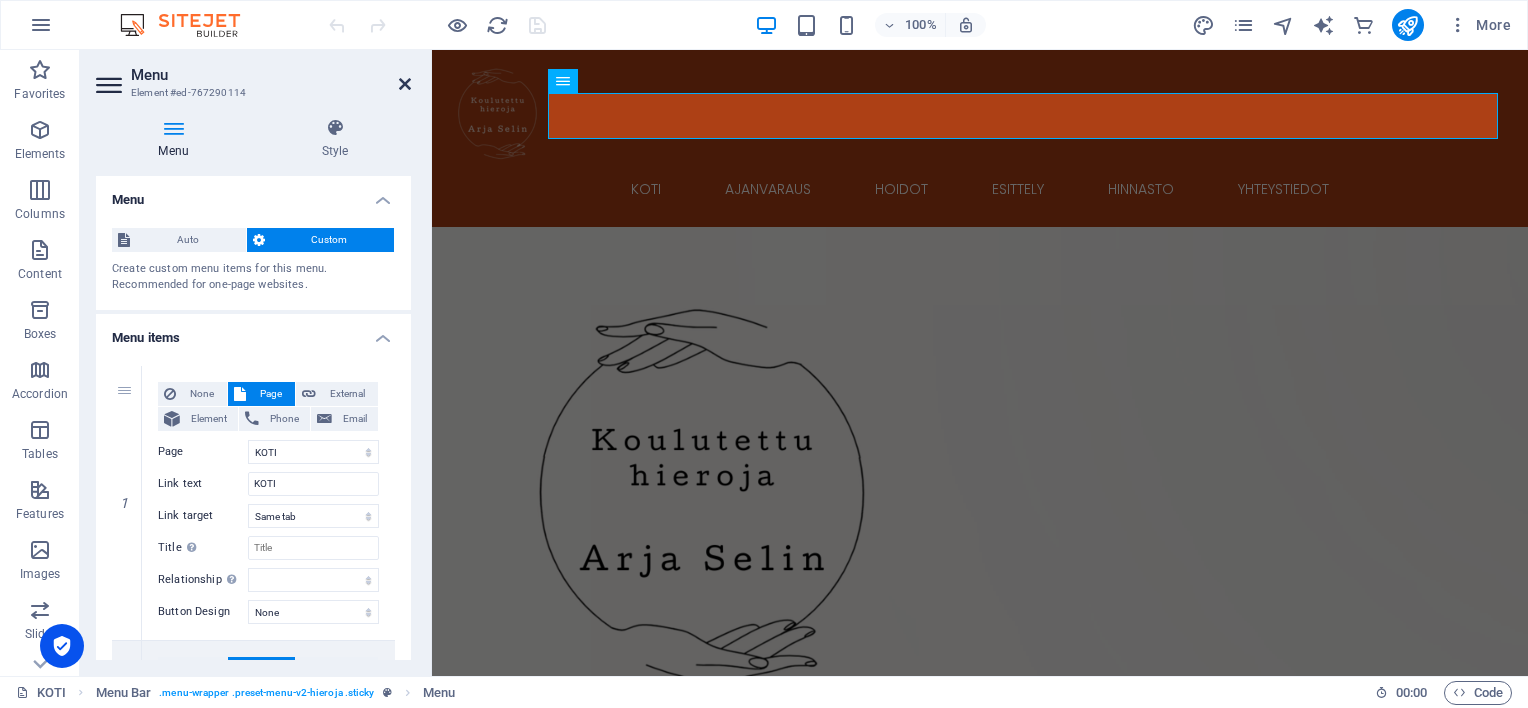 click at bounding box center [405, 84] 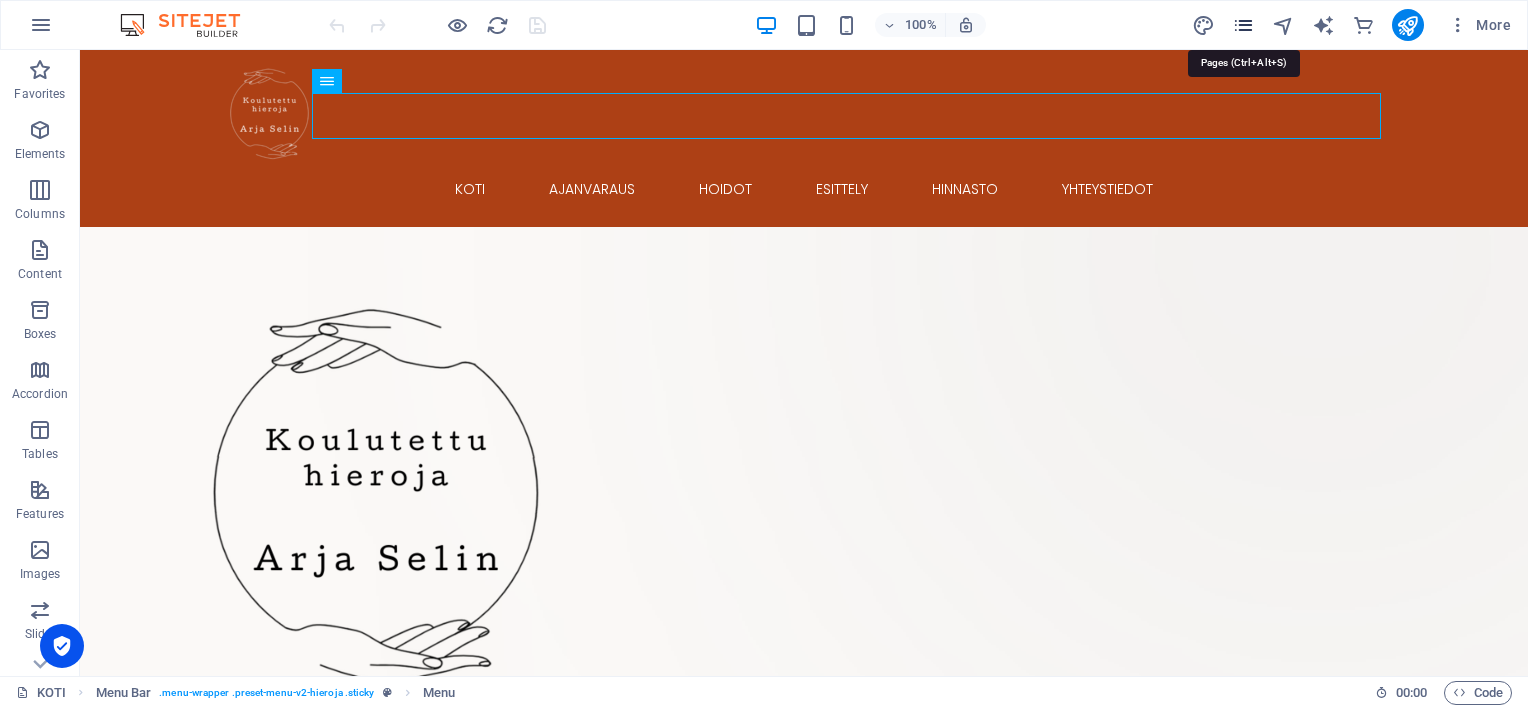 click at bounding box center [1243, 25] 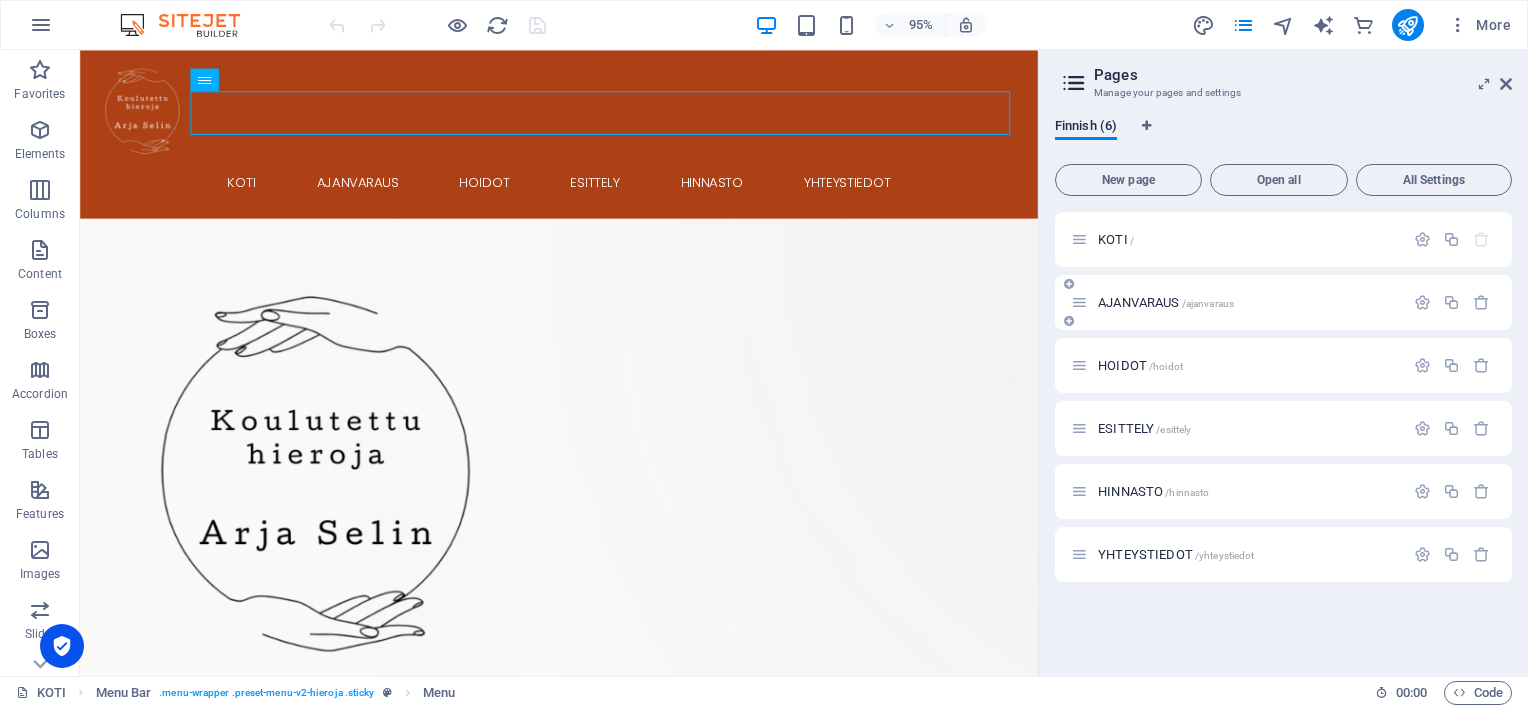 click on "AJANVARAUS /ajanvaraus" at bounding box center (1166, 302) 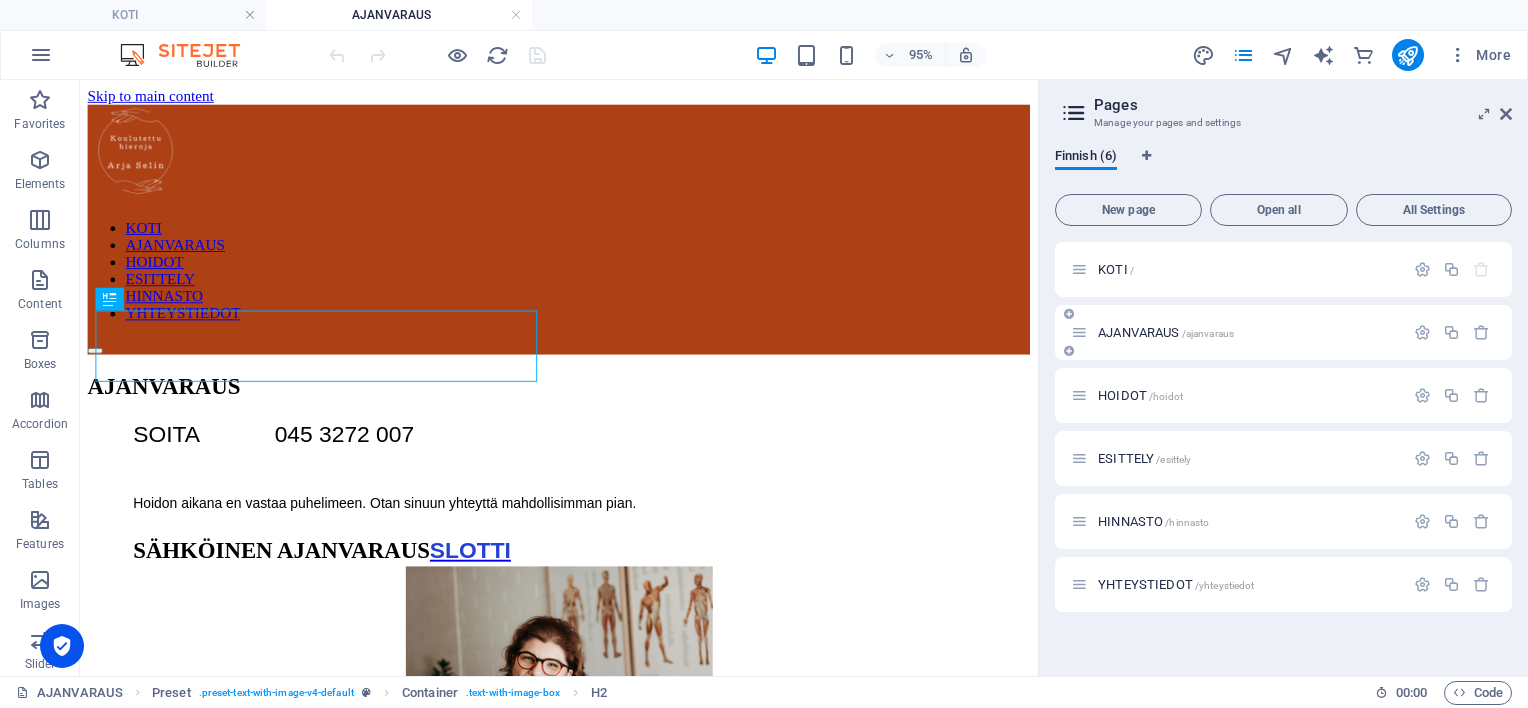 scroll, scrollTop: 0, scrollLeft: 0, axis: both 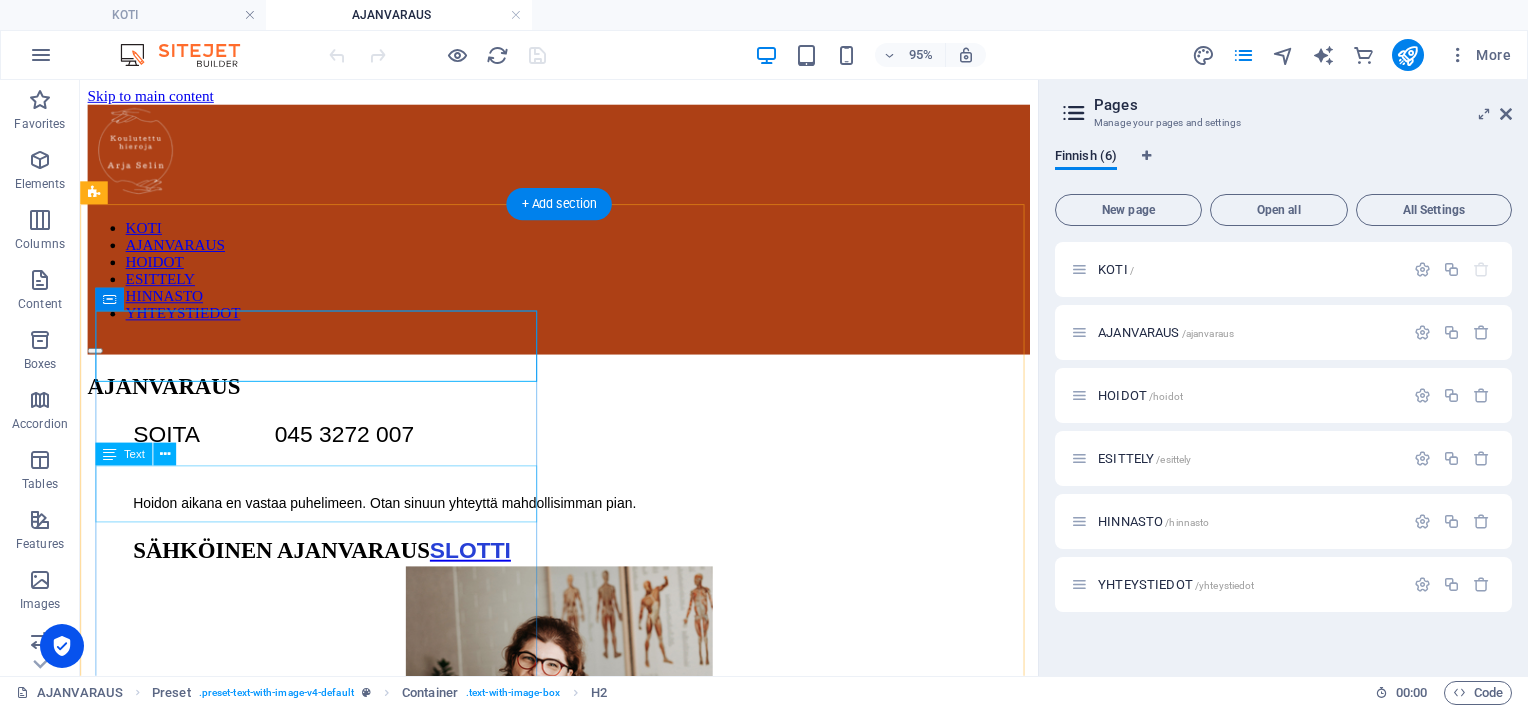 click on "Hoidon aikana en vastaa puhelimeen. Otan sinuun yhteyttä mahdollisimman pian." at bounding box center (584, 514) 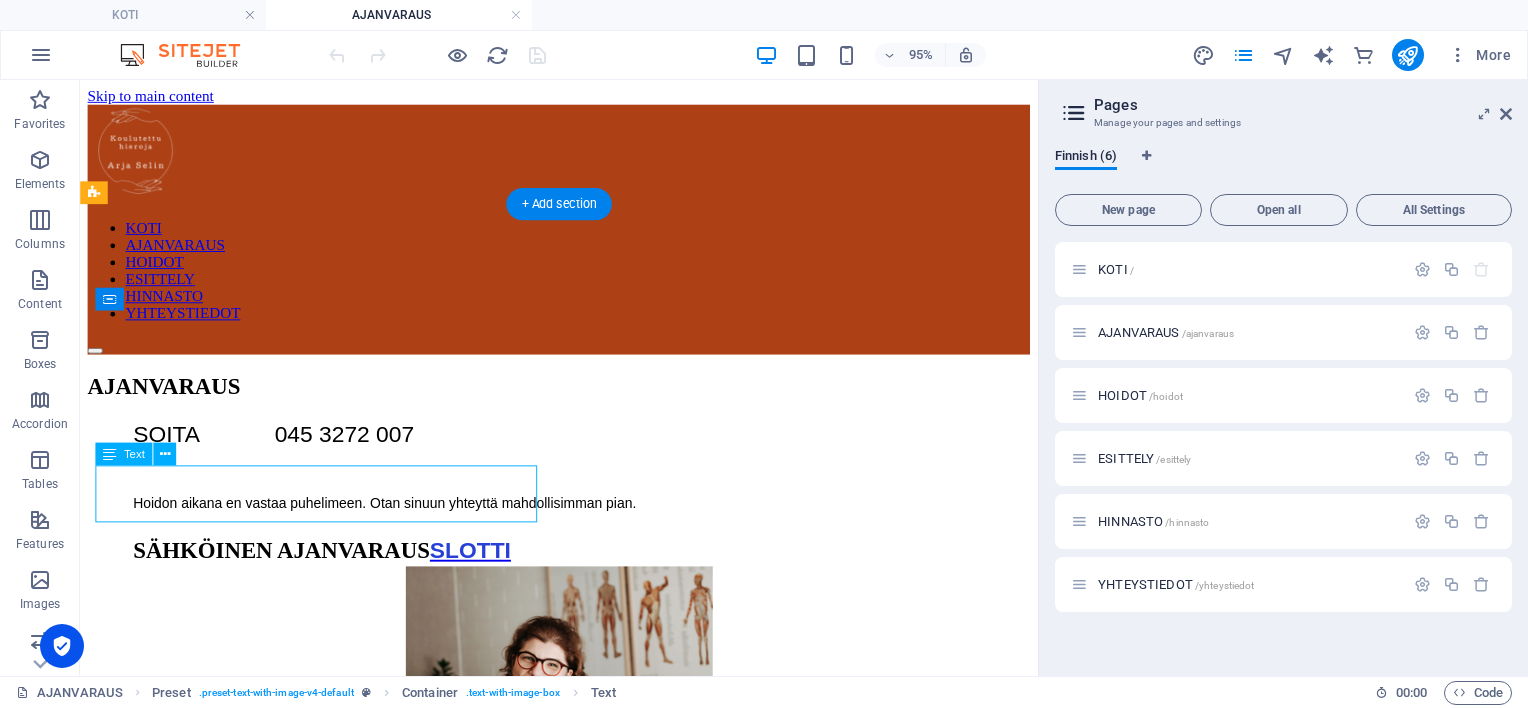 click on "Hoidon aikana en vastaa puhelimeen. Otan sinuun yhteyttä mahdollisimman pian." at bounding box center [584, 514] 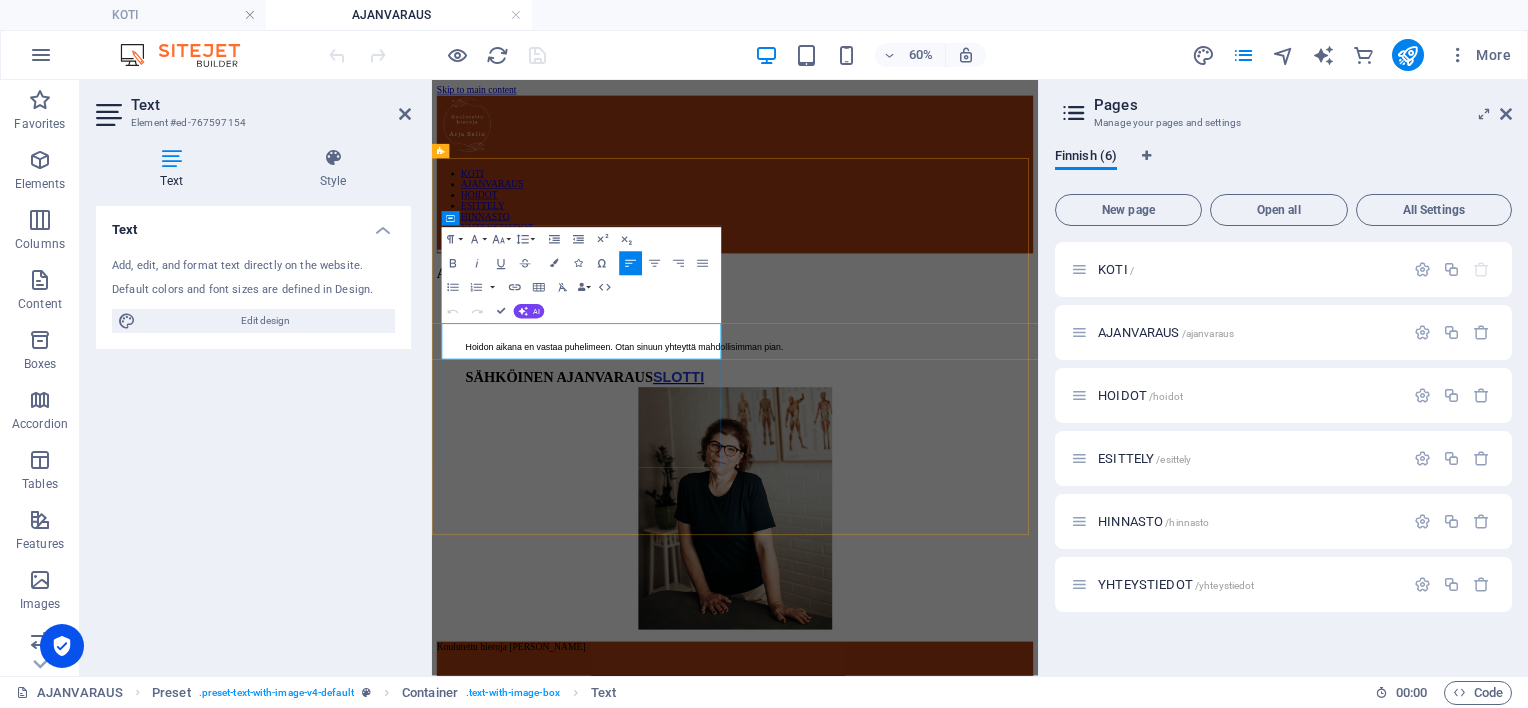 click on "Hoidon aikana en vastaa puhelimeen. Otan sinuun yhteyttä mahdollisimman pian." at bounding box center (753, 525) 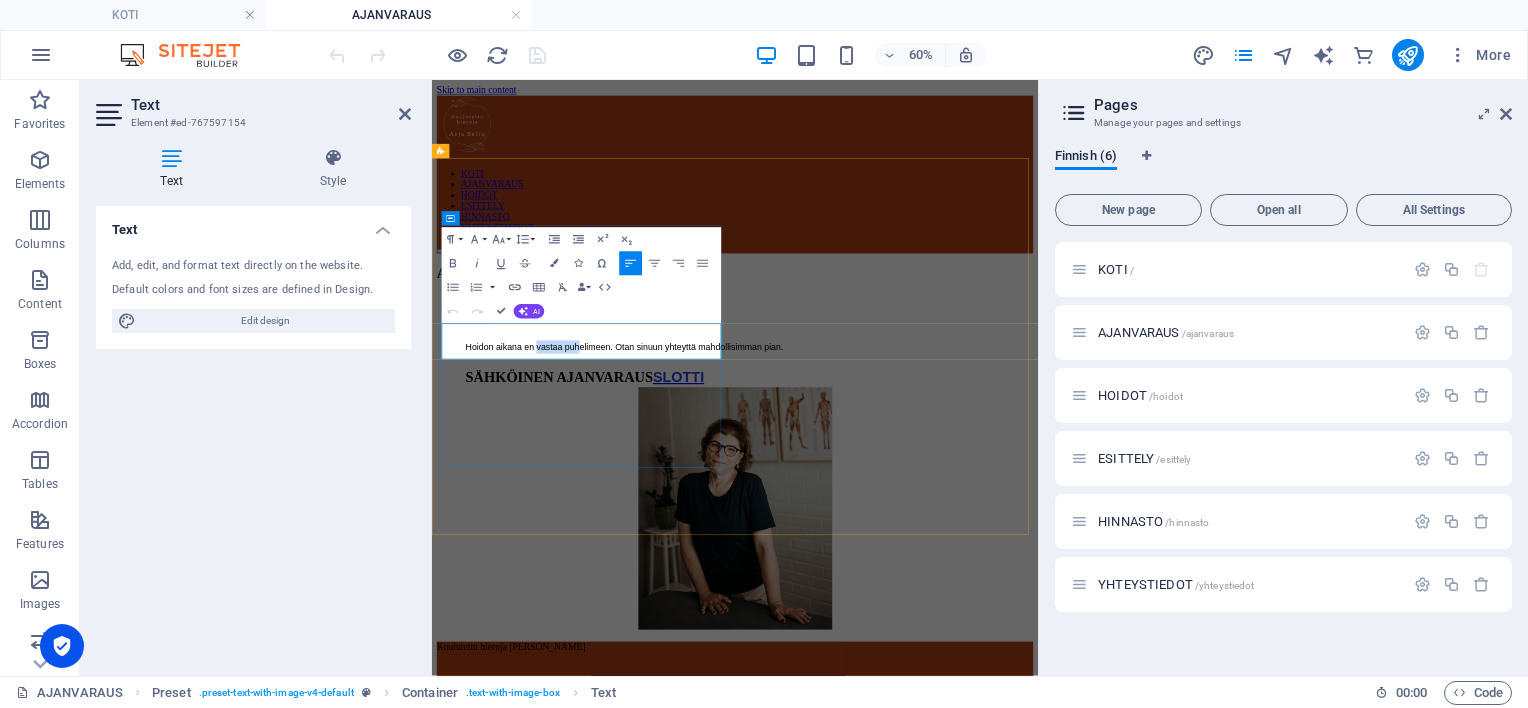 drag, startPoint x: 688, startPoint y: 523, endPoint x: 614, endPoint y: 522, distance: 74.00676 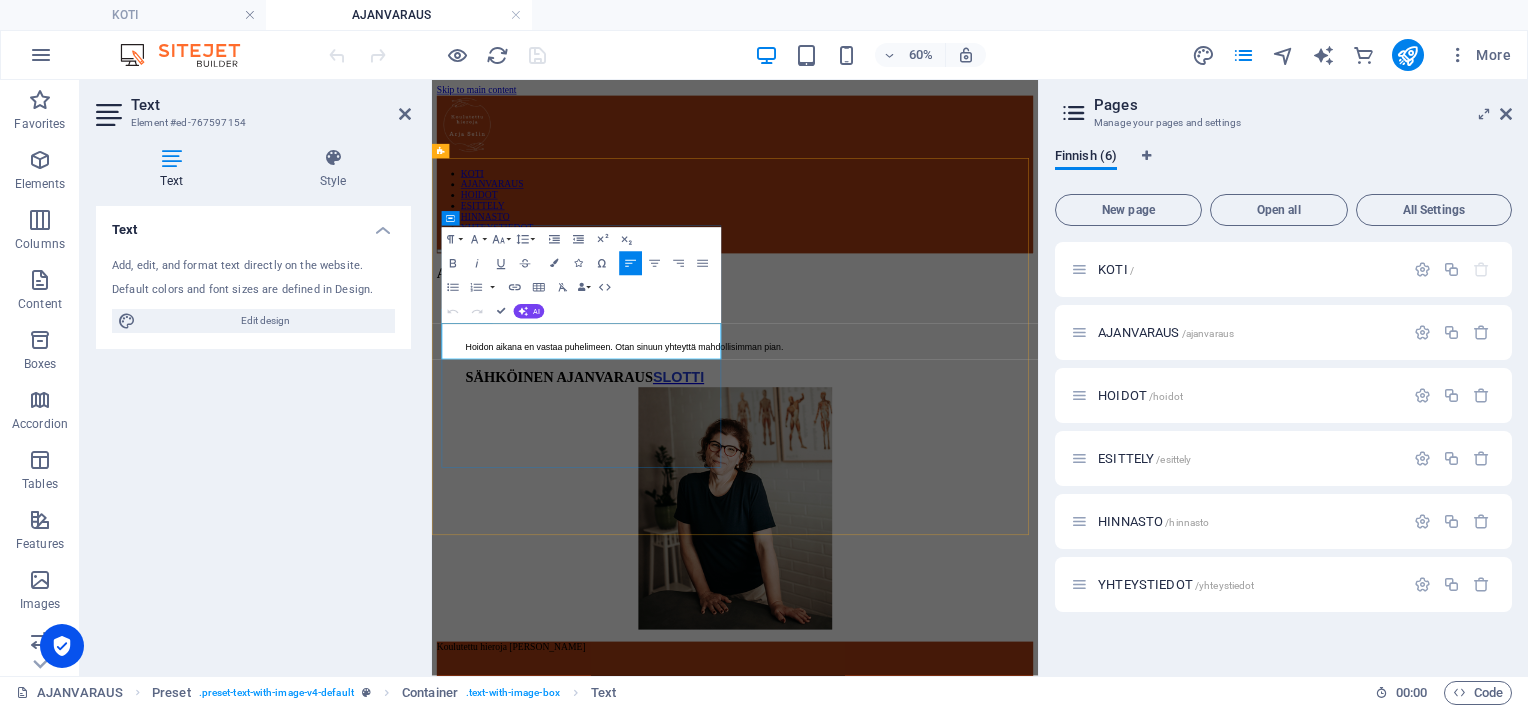 click on "Hoidon aikana en vastaa puhelimeen. Otan sinuun yhteyttä mahdollisimman pian." at bounding box center [961, 525] 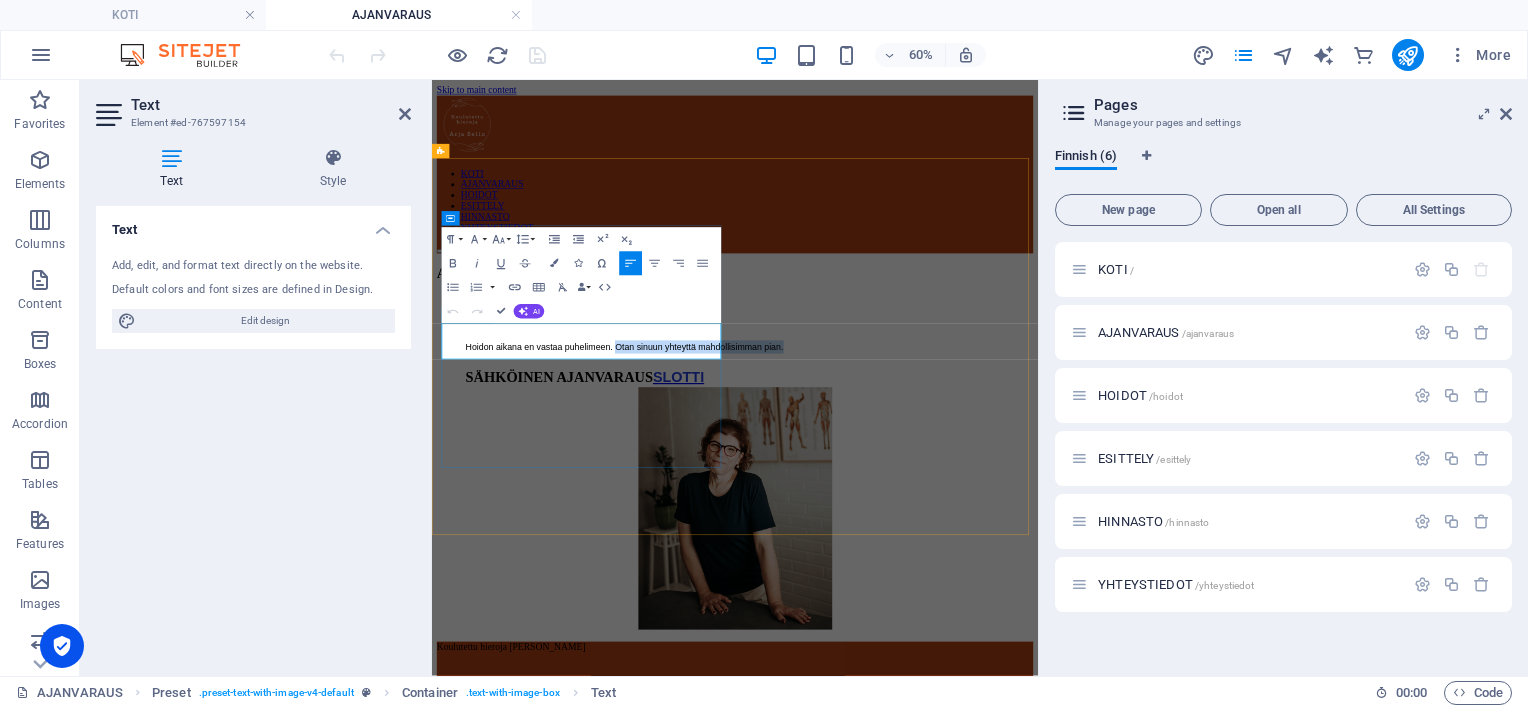 drag, startPoint x: 646, startPoint y: 537, endPoint x: 749, endPoint y: 523, distance: 103.947105 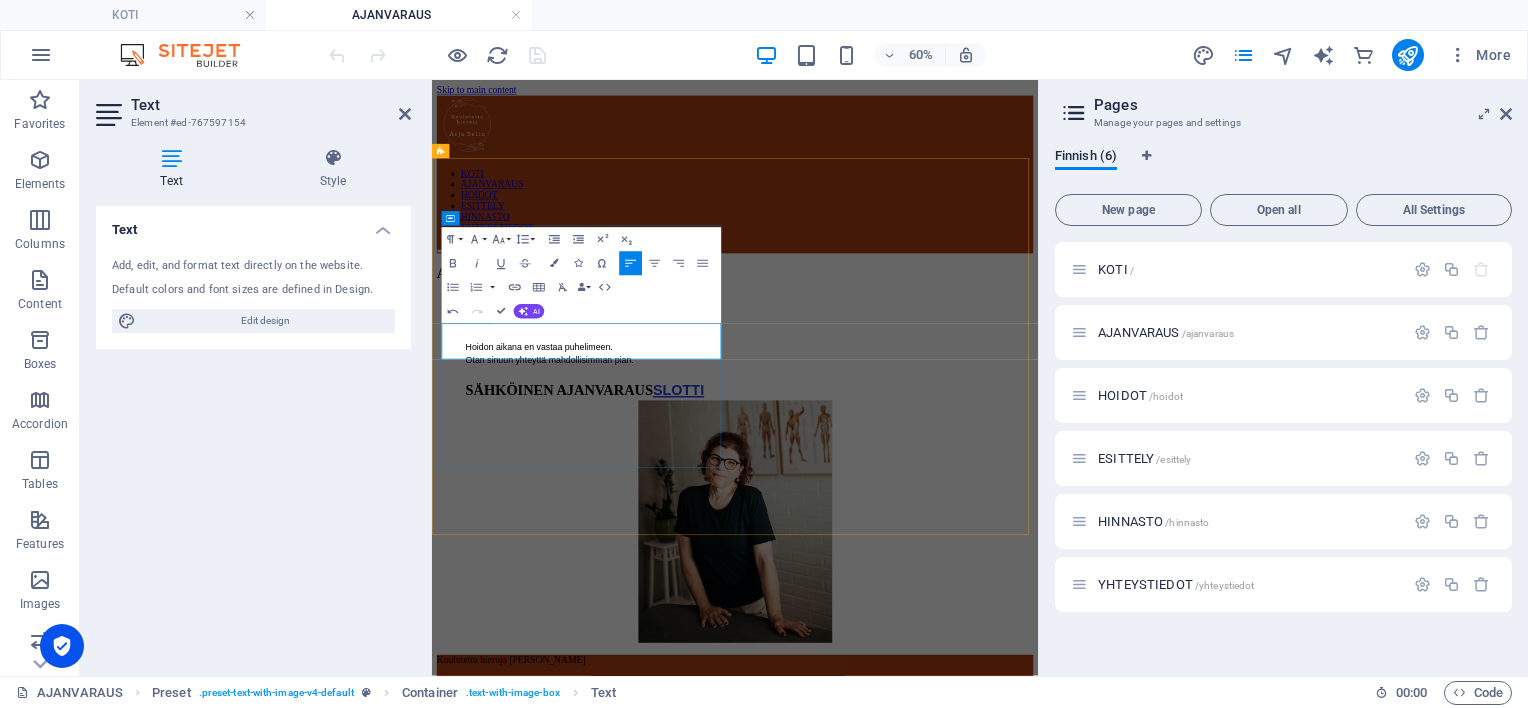type 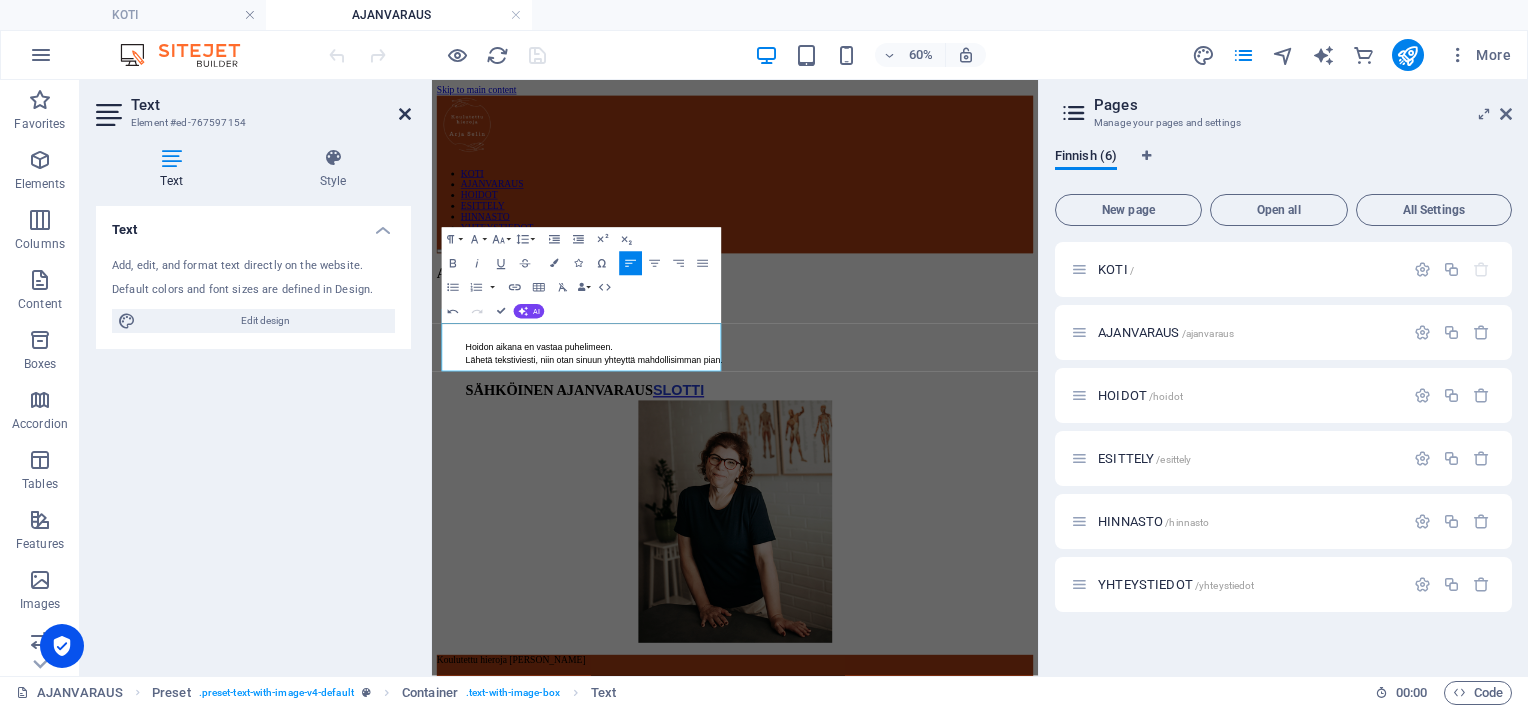 click at bounding box center [405, 114] 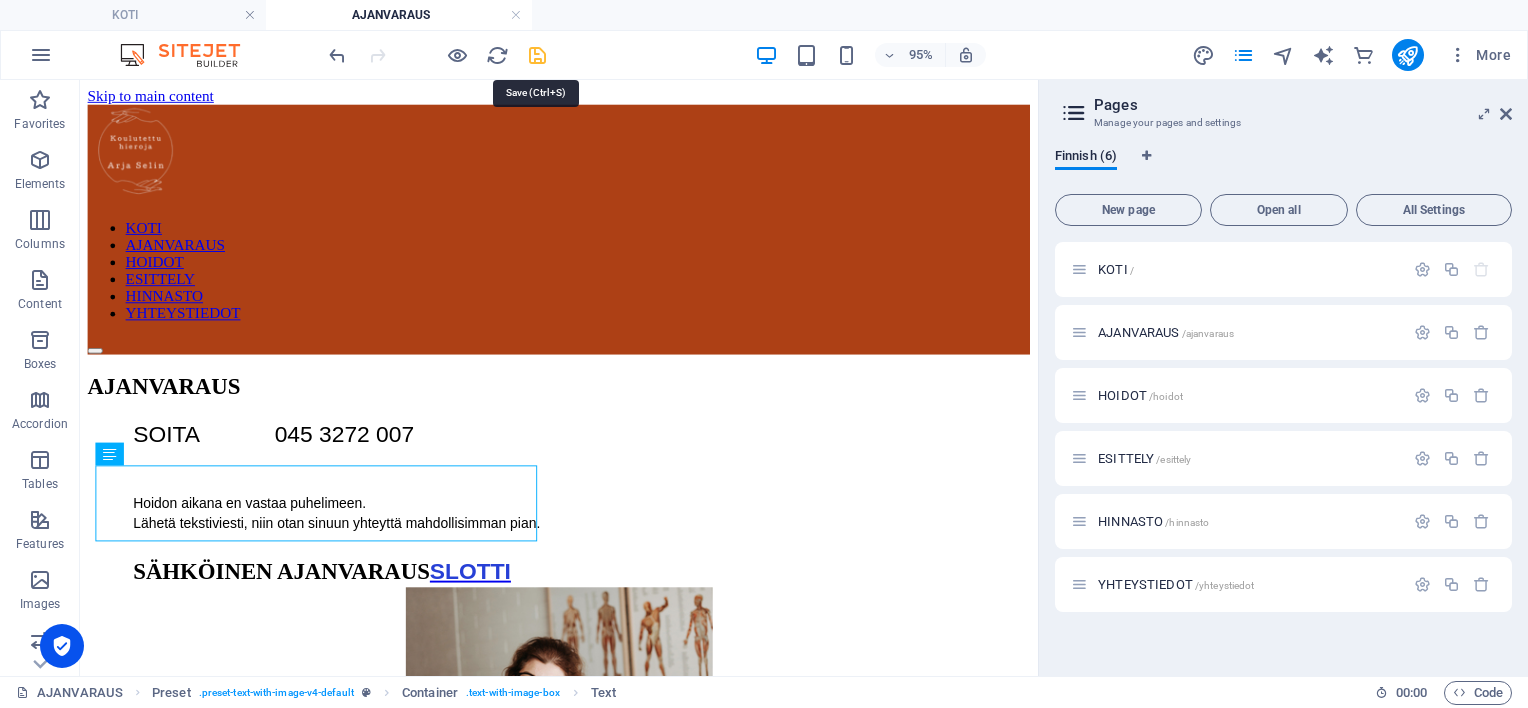 click at bounding box center [537, 55] 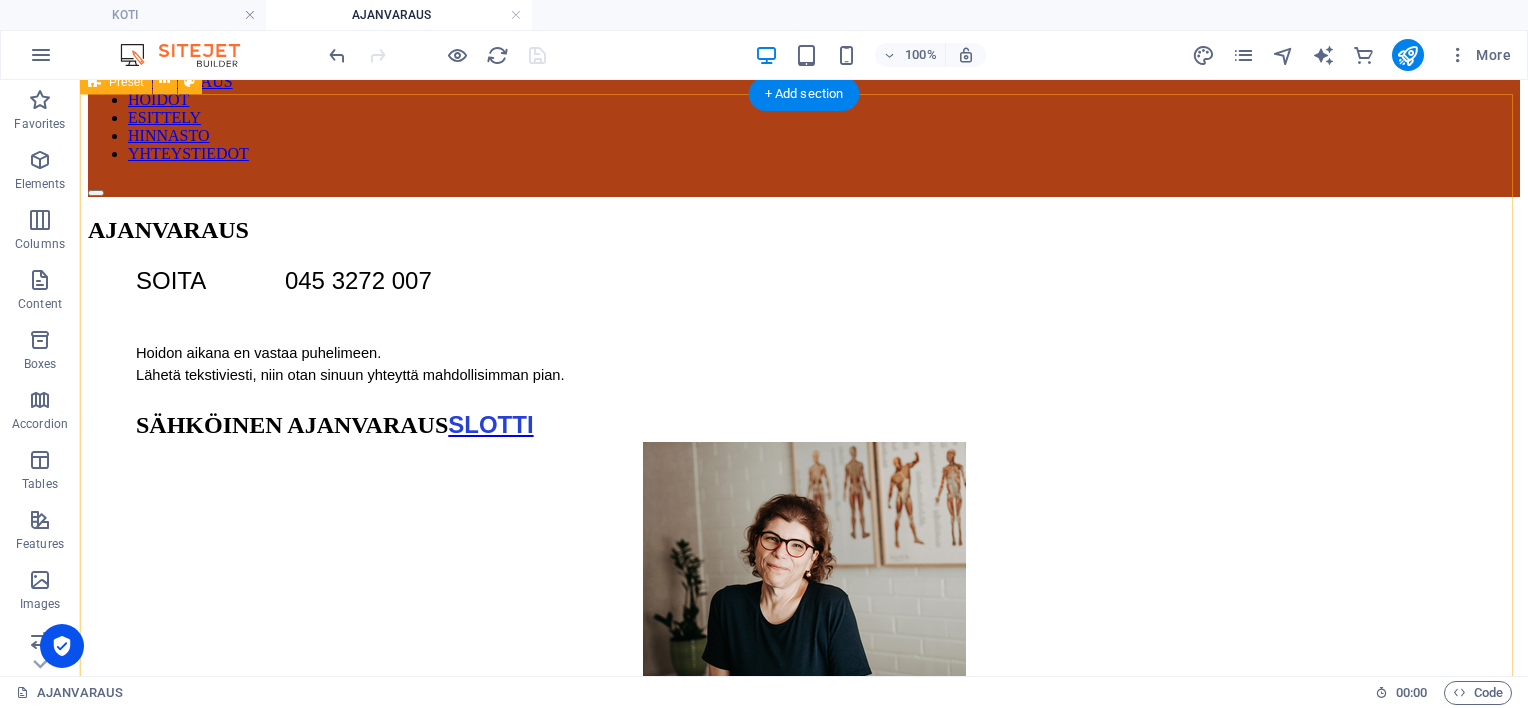 scroll, scrollTop: 300, scrollLeft: 0, axis: vertical 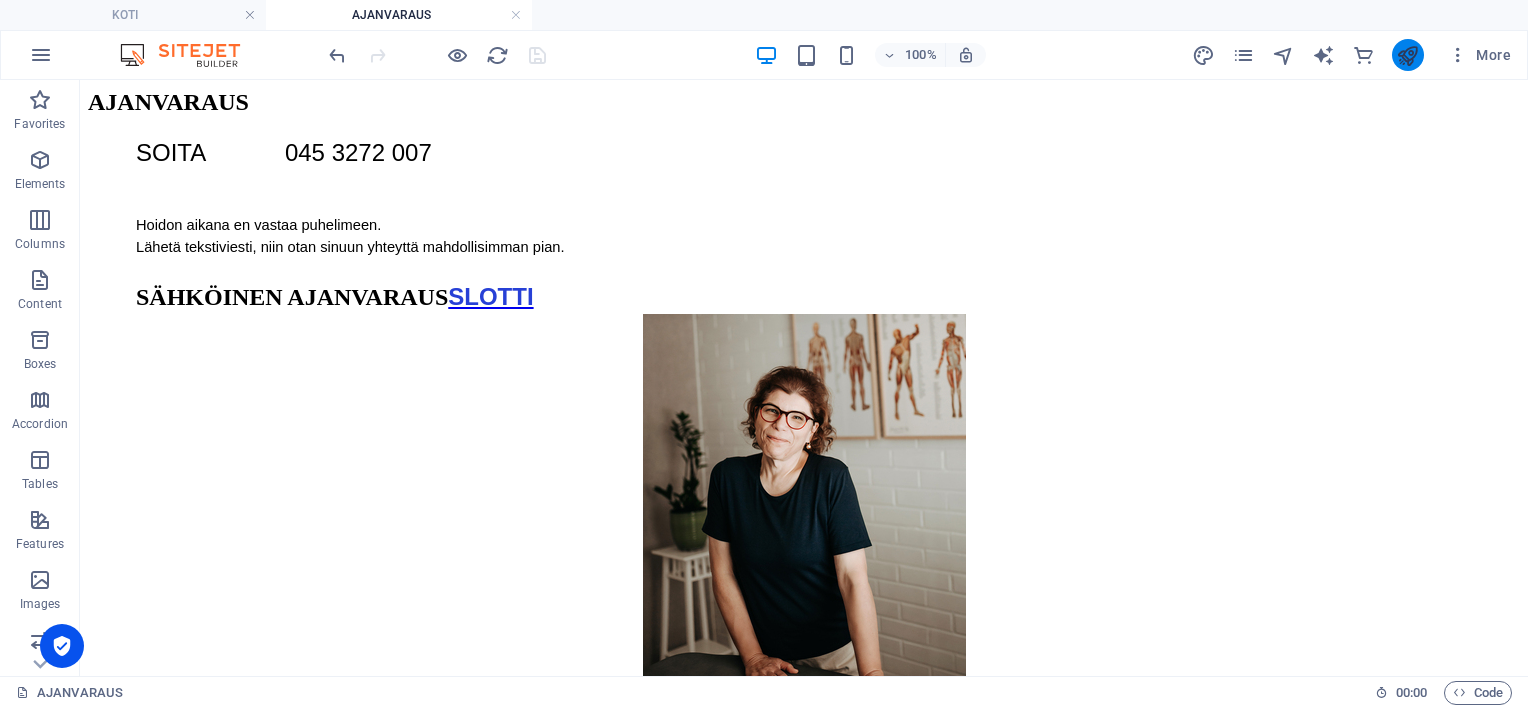 click at bounding box center (1407, 55) 